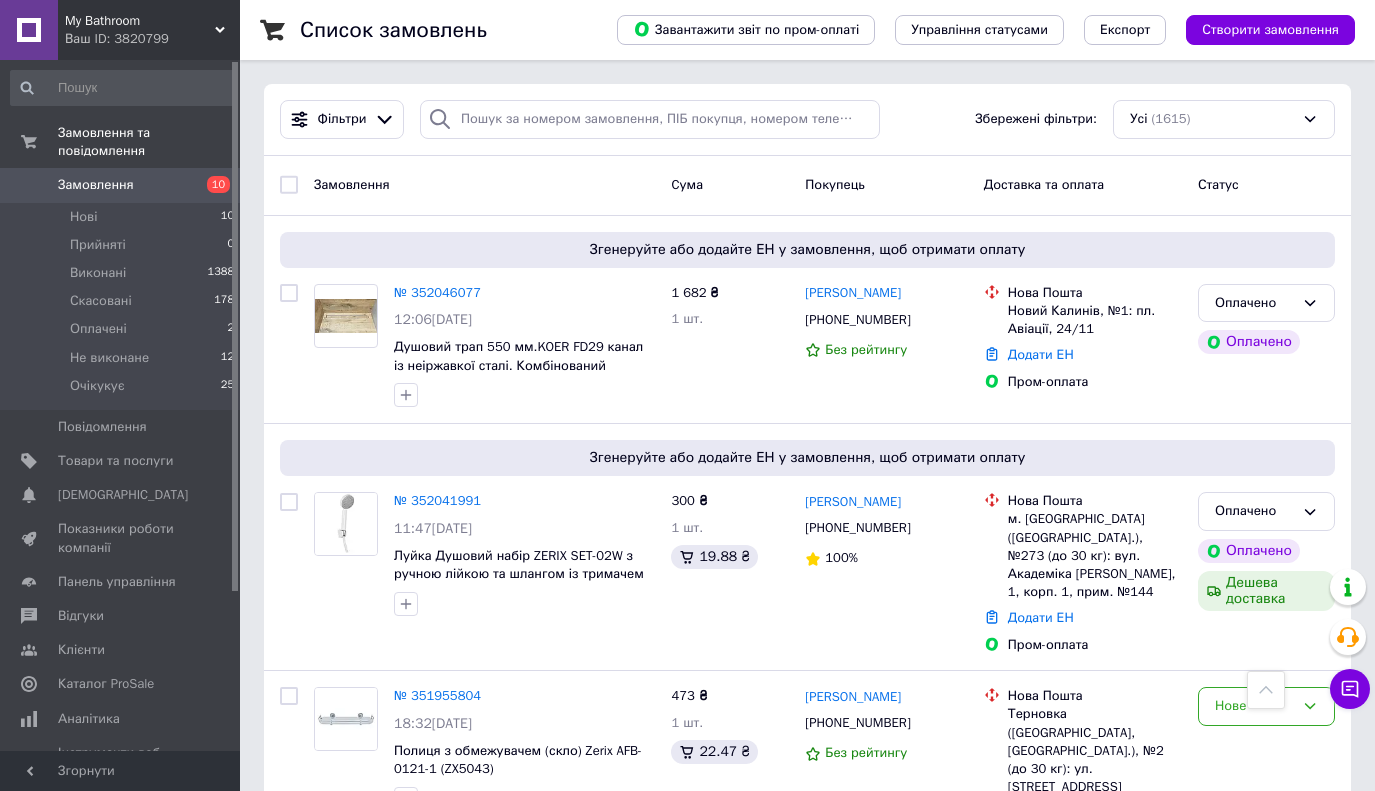 scroll, scrollTop: 400, scrollLeft: 0, axis: vertical 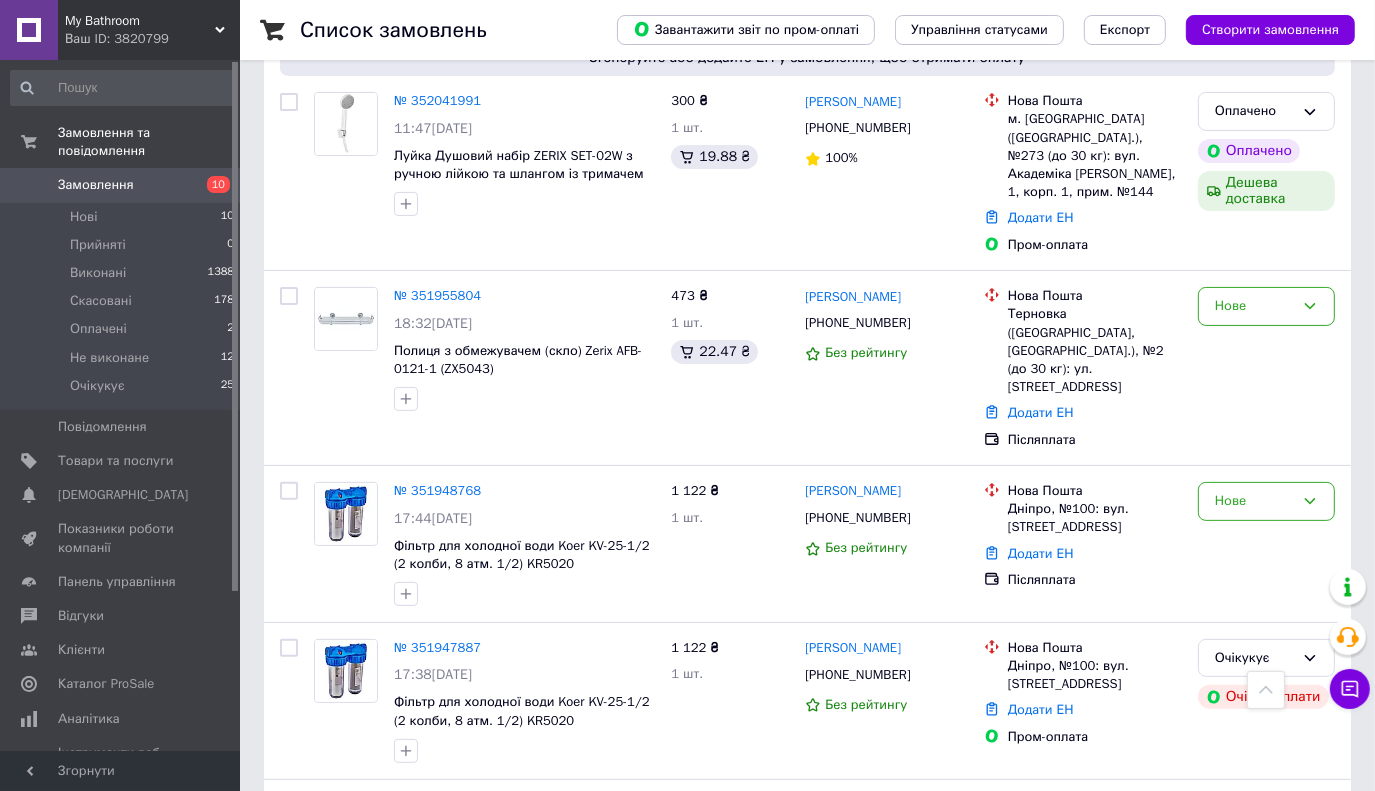 click on "Замовлення" at bounding box center (121, 185) 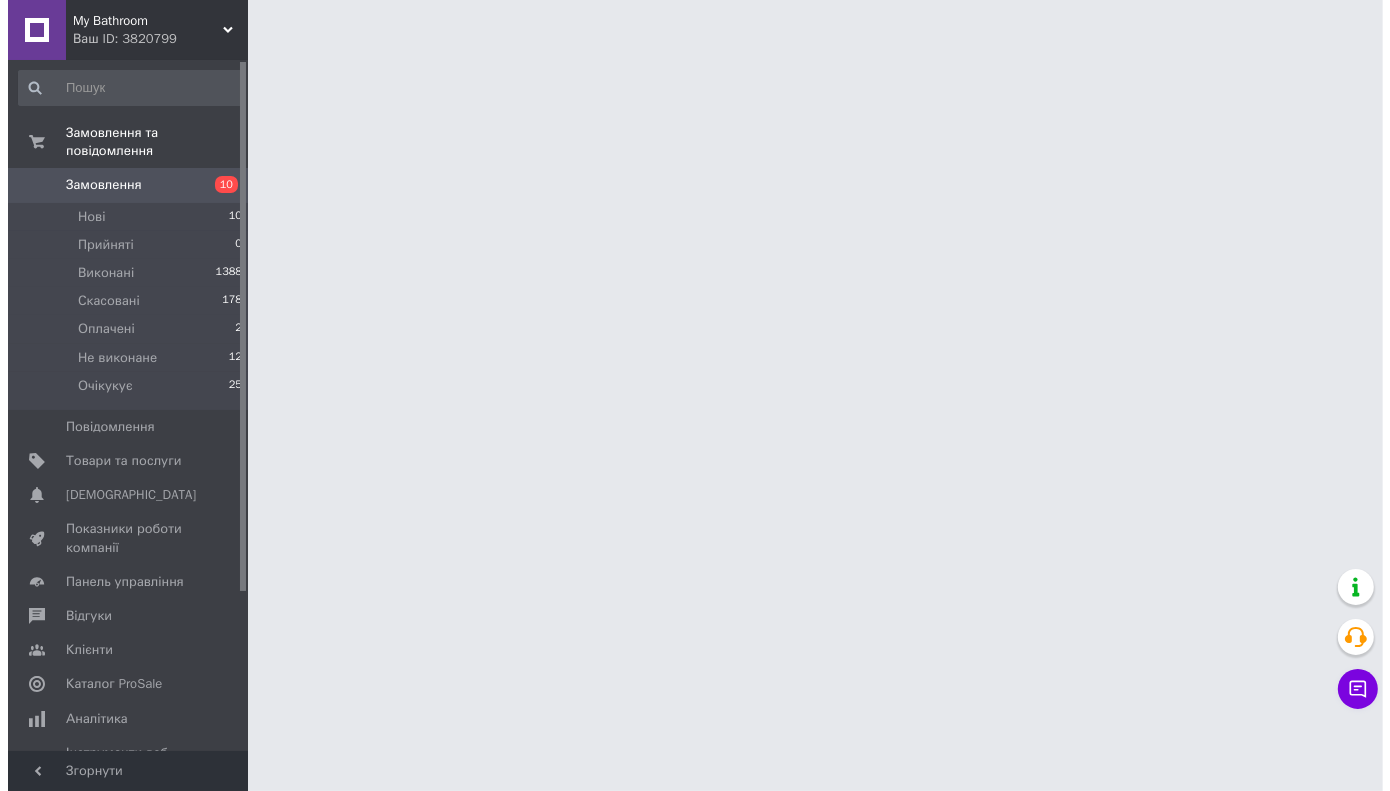 scroll, scrollTop: 0, scrollLeft: 0, axis: both 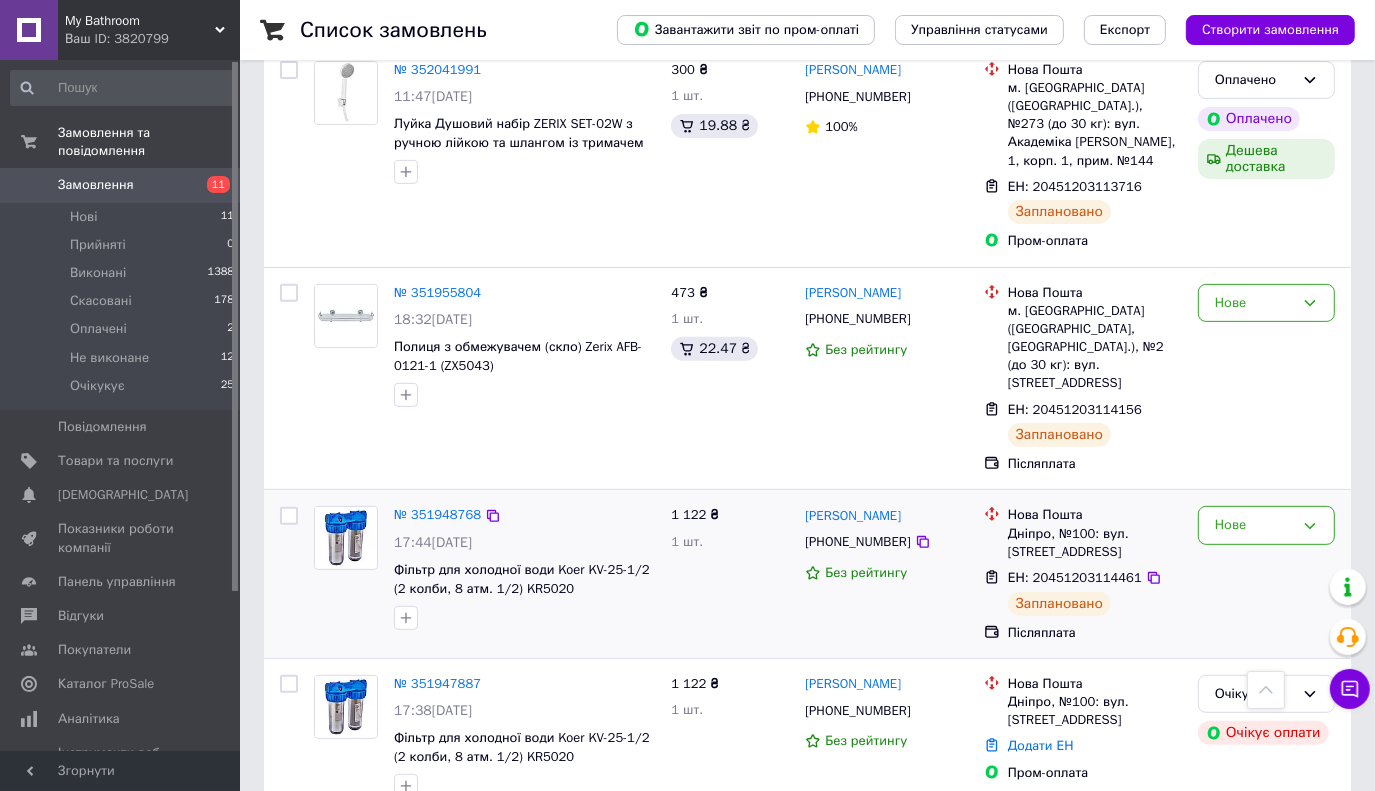 drag, startPoint x: 560, startPoint y: 572, endPoint x: 546, endPoint y: 572, distance: 14 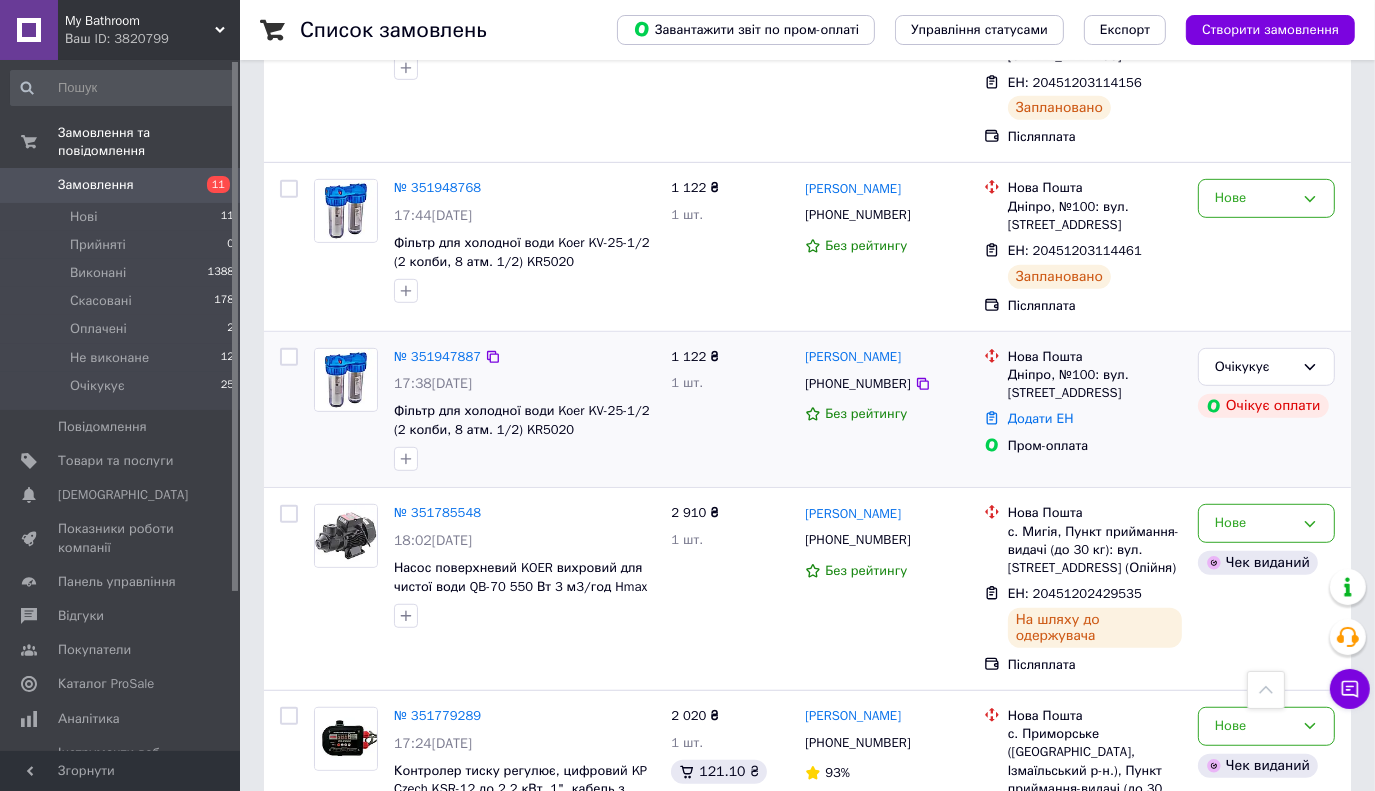 scroll, scrollTop: 1100, scrollLeft: 0, axis: vertical 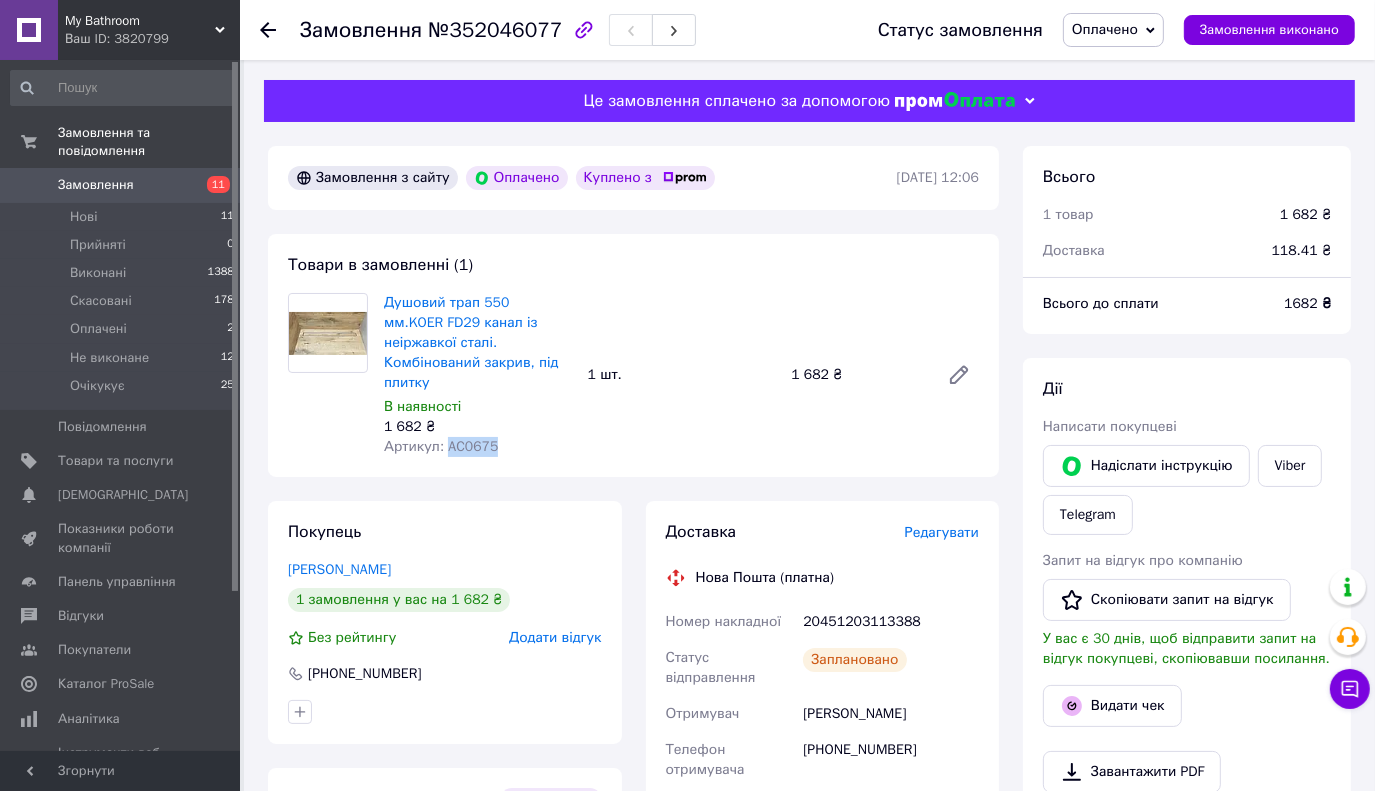drag, startPoint x: 500, startPoint y: 430, endPoint x: 445, endPoint y: 429, distance: 55.00909 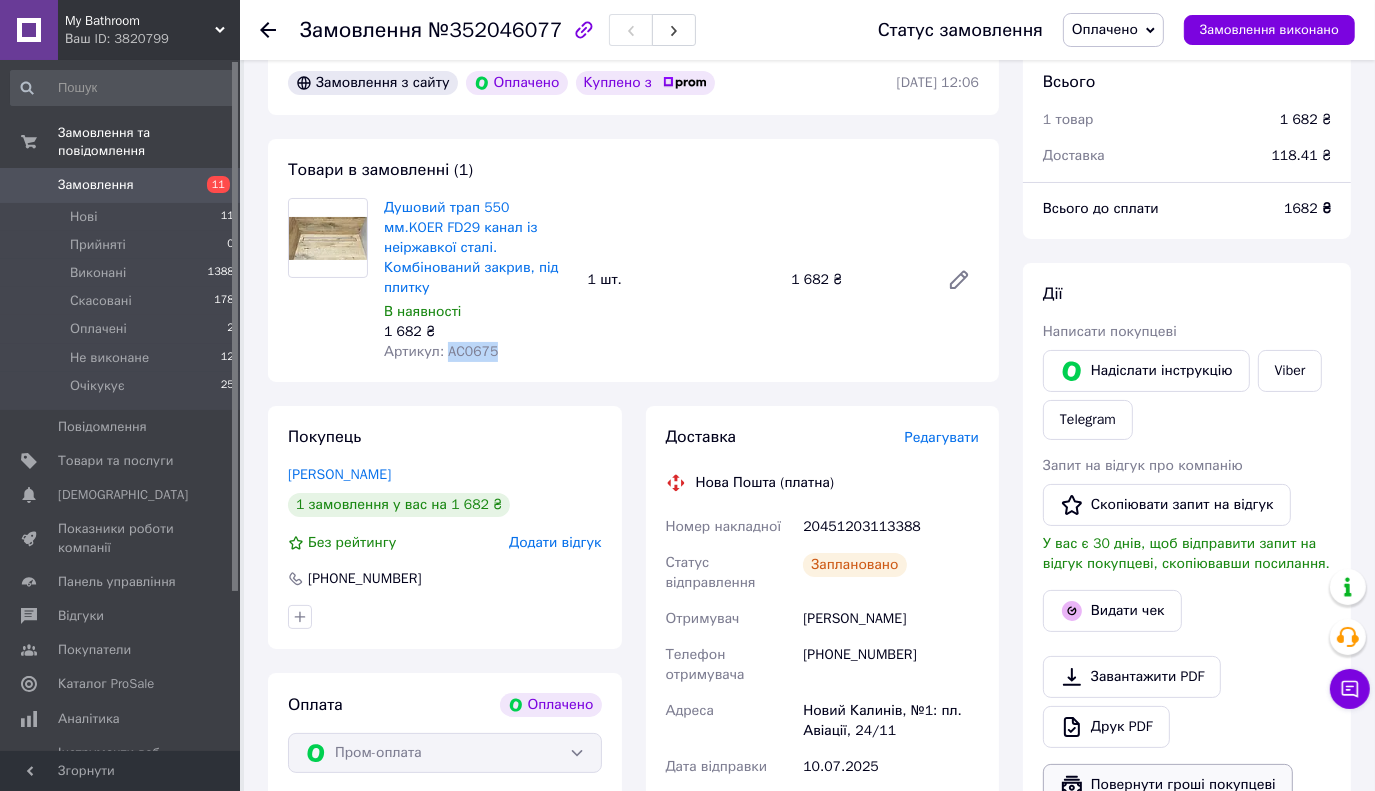 scroll, scrollTop: 200, scrollLeft: 0, axis: vertical 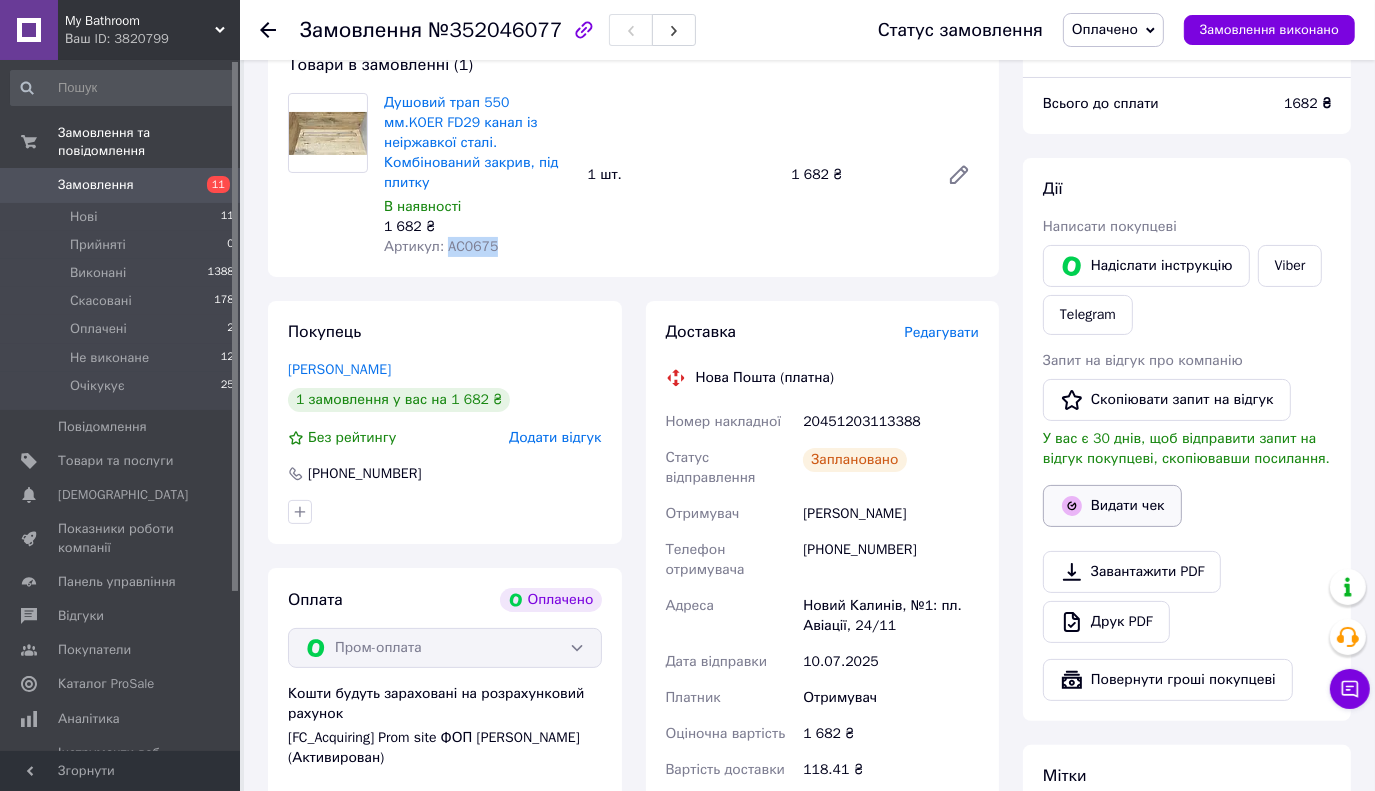 click on "Видати чек" at bounding box center [1112, 506] 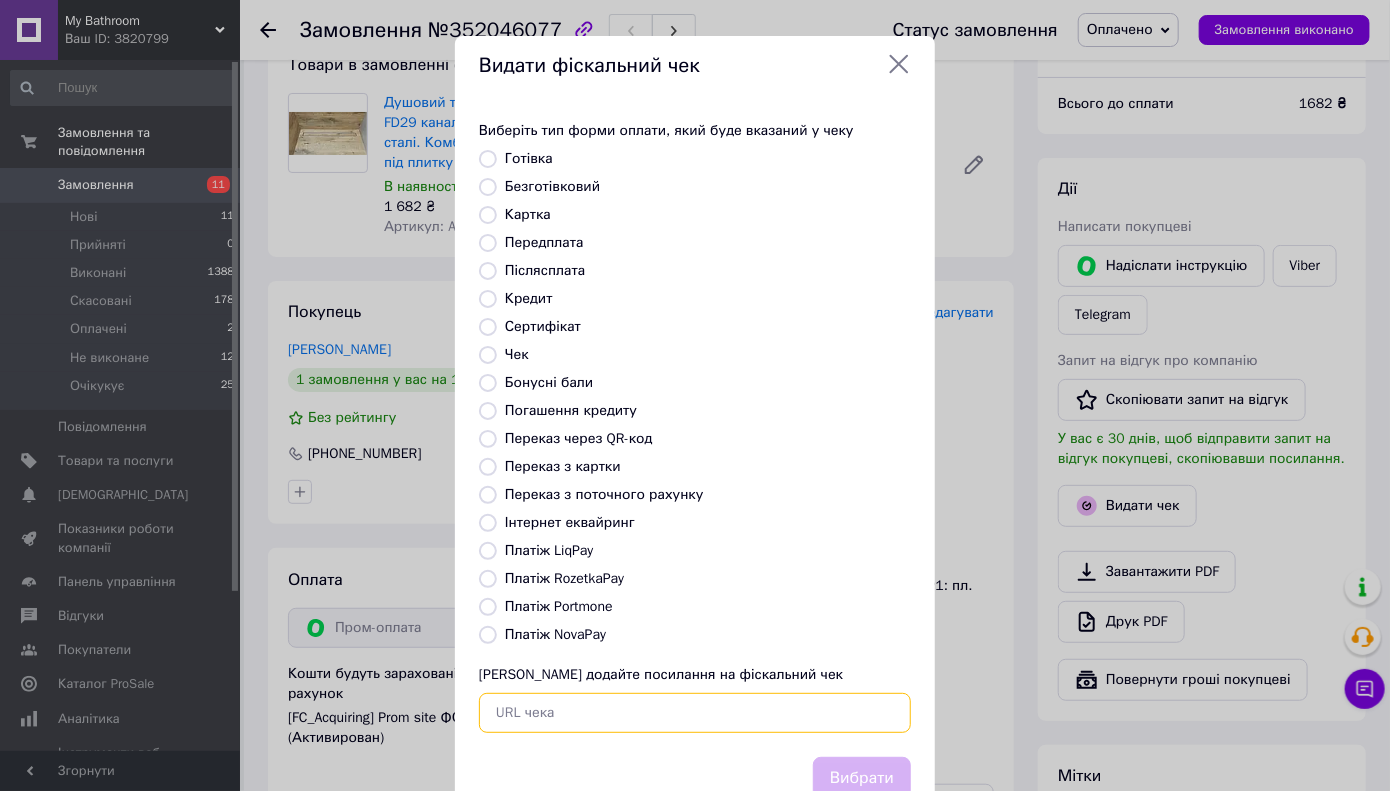 paste on "https://kasa.vchasno.ua/check-viewer/6ojdVofHNS8" 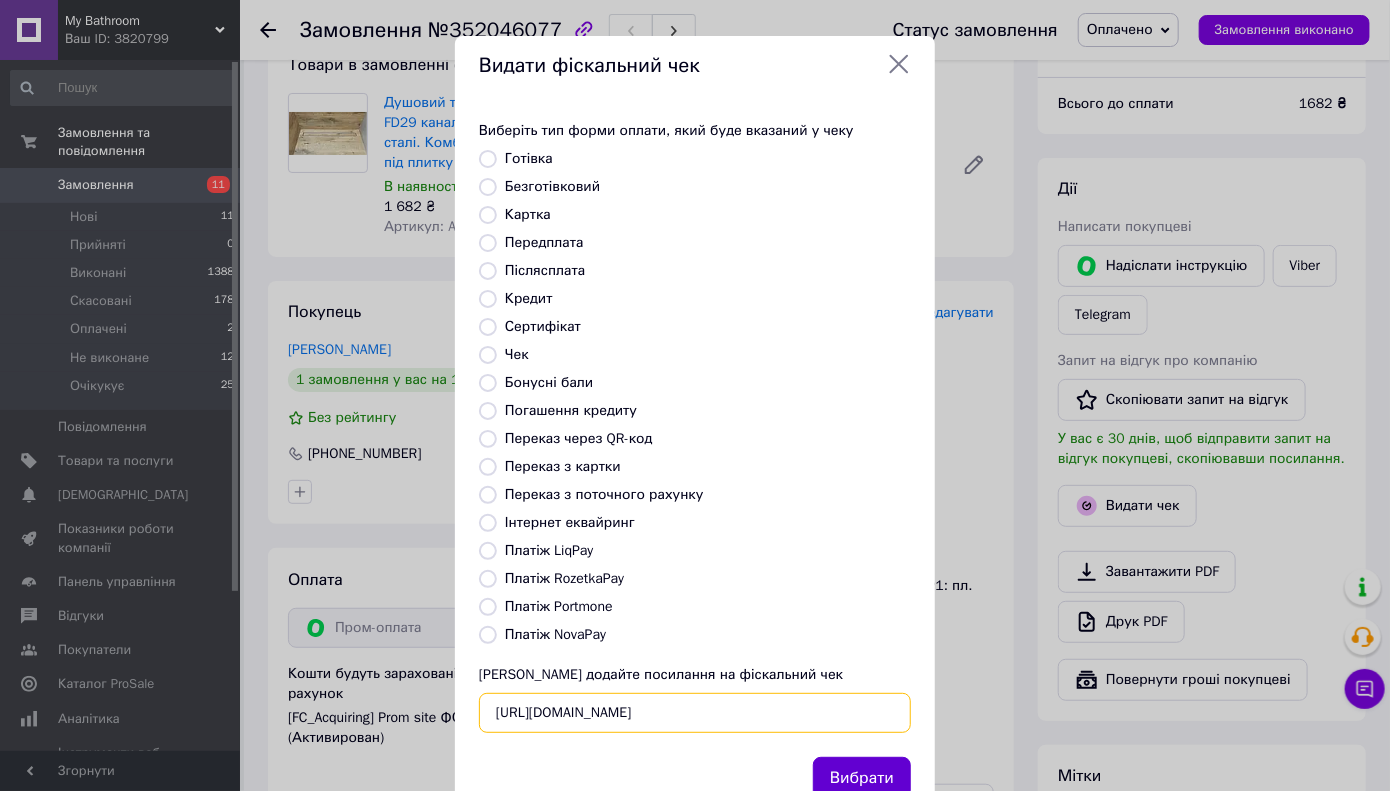 type on "https://kasa.vchasno.ua/check-viewer/6ojdVofHNS8" 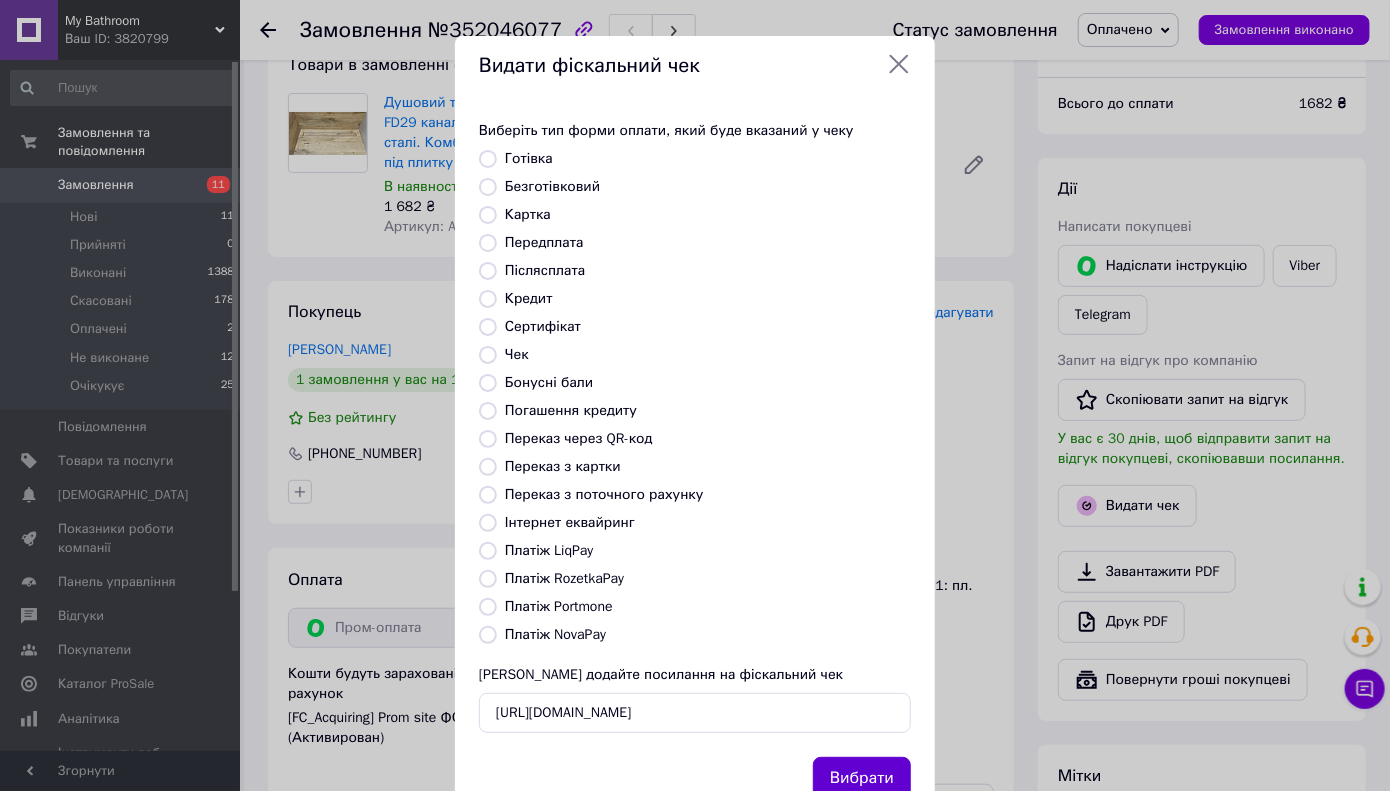 click on "Вибрати" at bounding box center [862, 778] 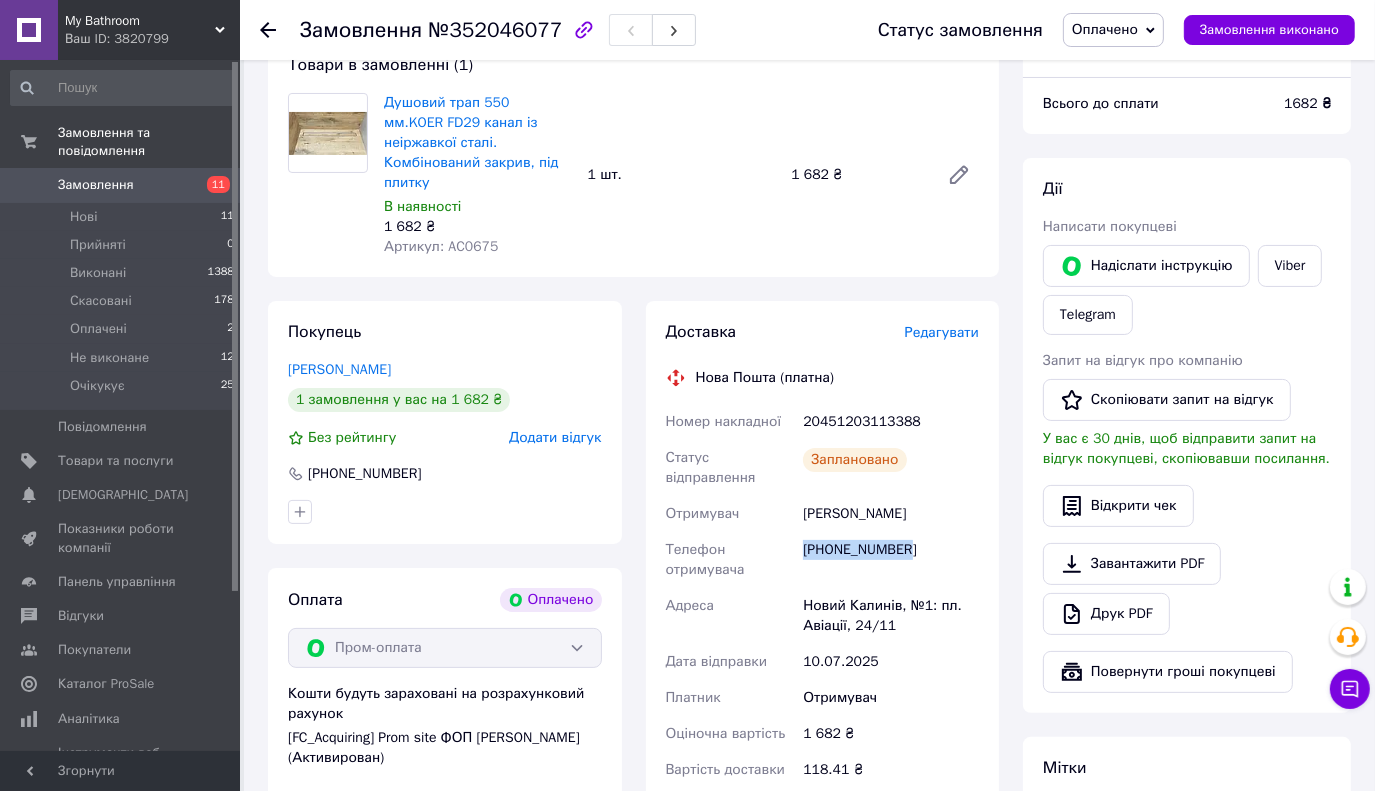 drag, startPoint x: 914, startPoint y: 531, endPoint x: 805, endPoint y: 529, distance: 109.01835 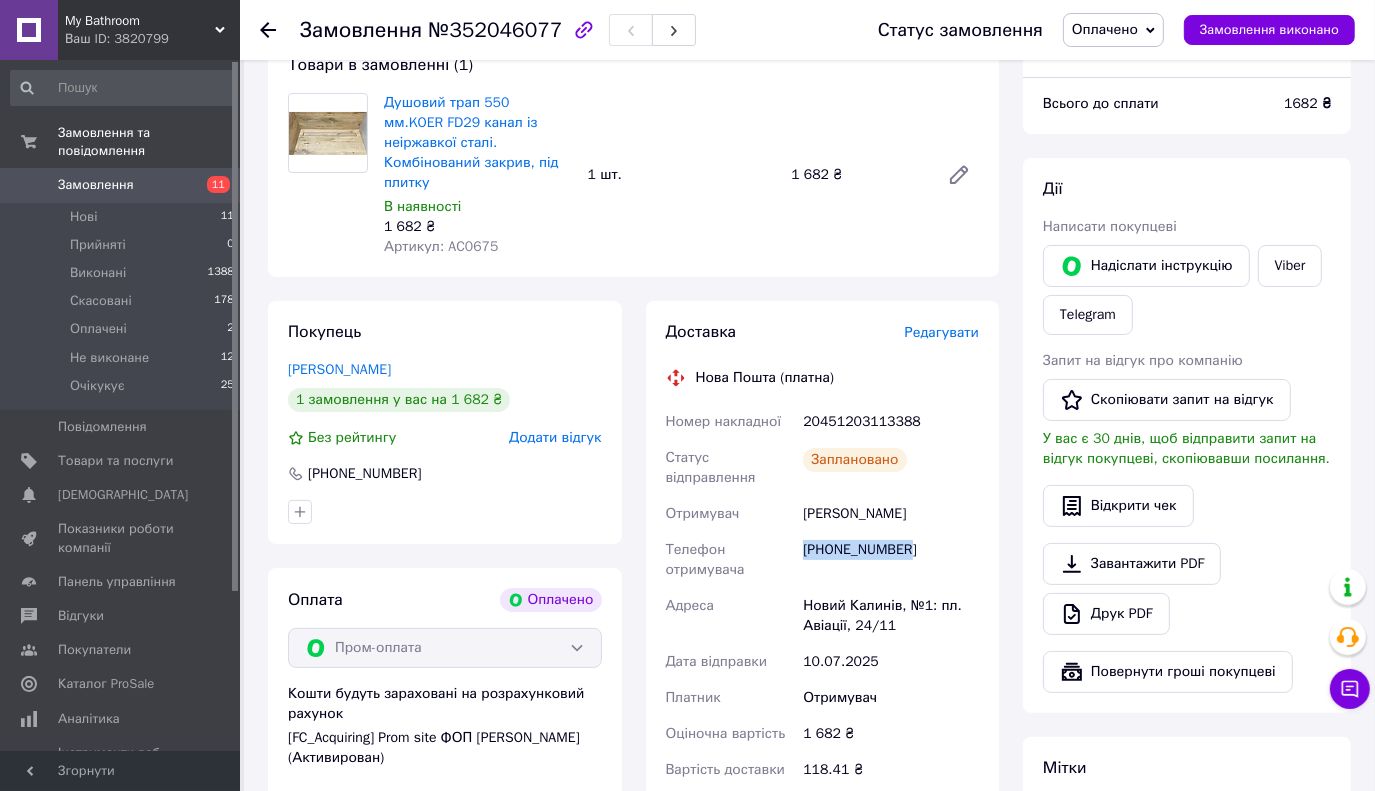 copy on "+380964154131" 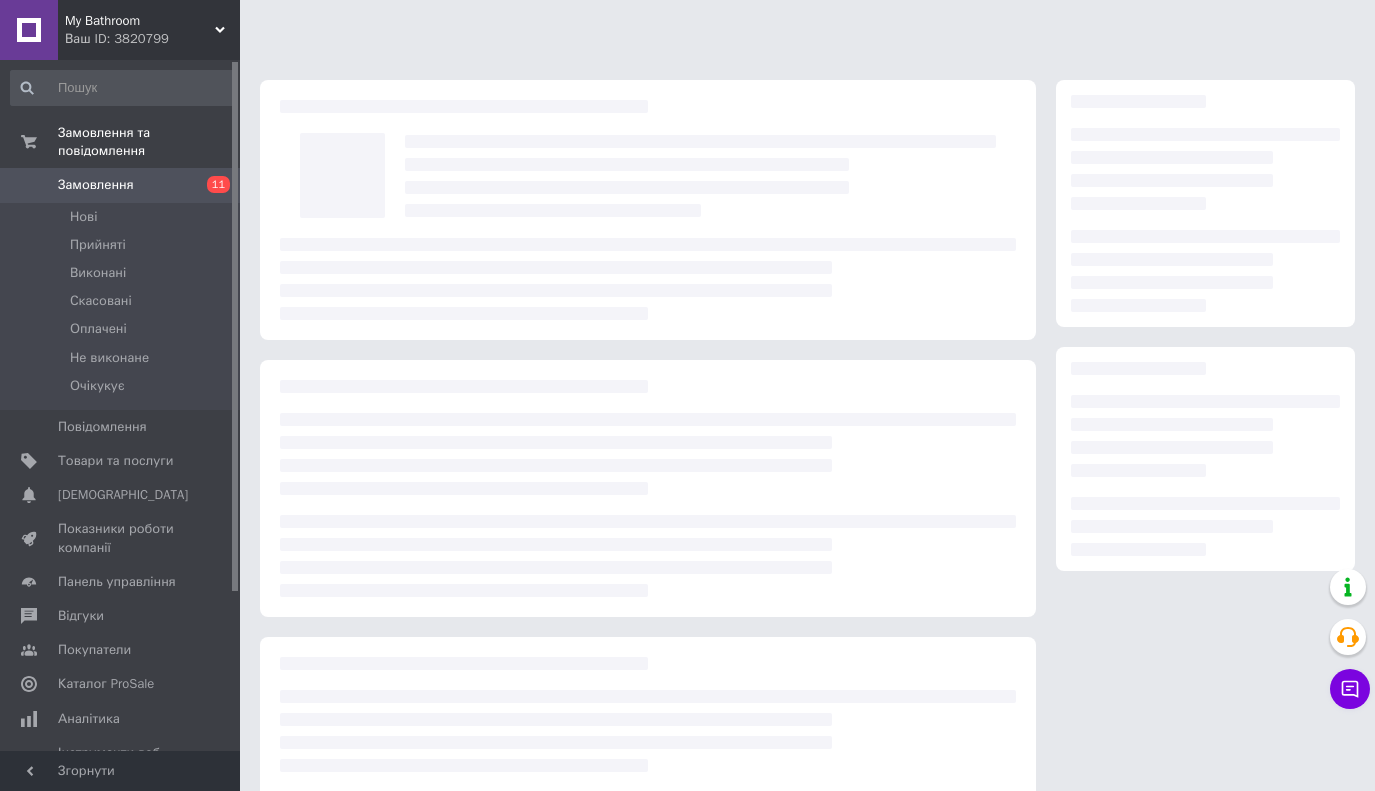 scroll, scrollTop: 0, scrollLeft: 0, axis: both 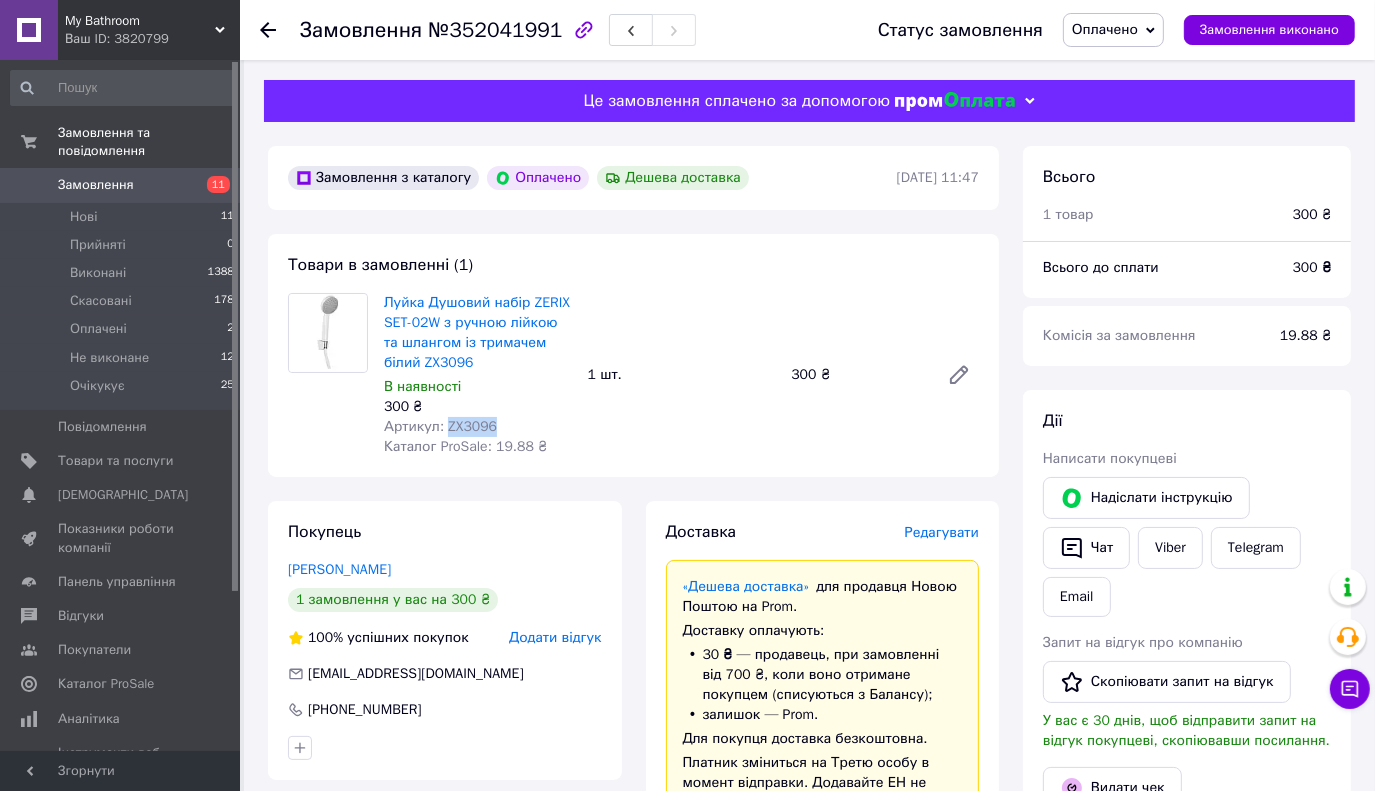 drag, startPoint x: 500, startPoint y: 433, endPoint x: 444, endPoint y: 429, distance: 56.142673 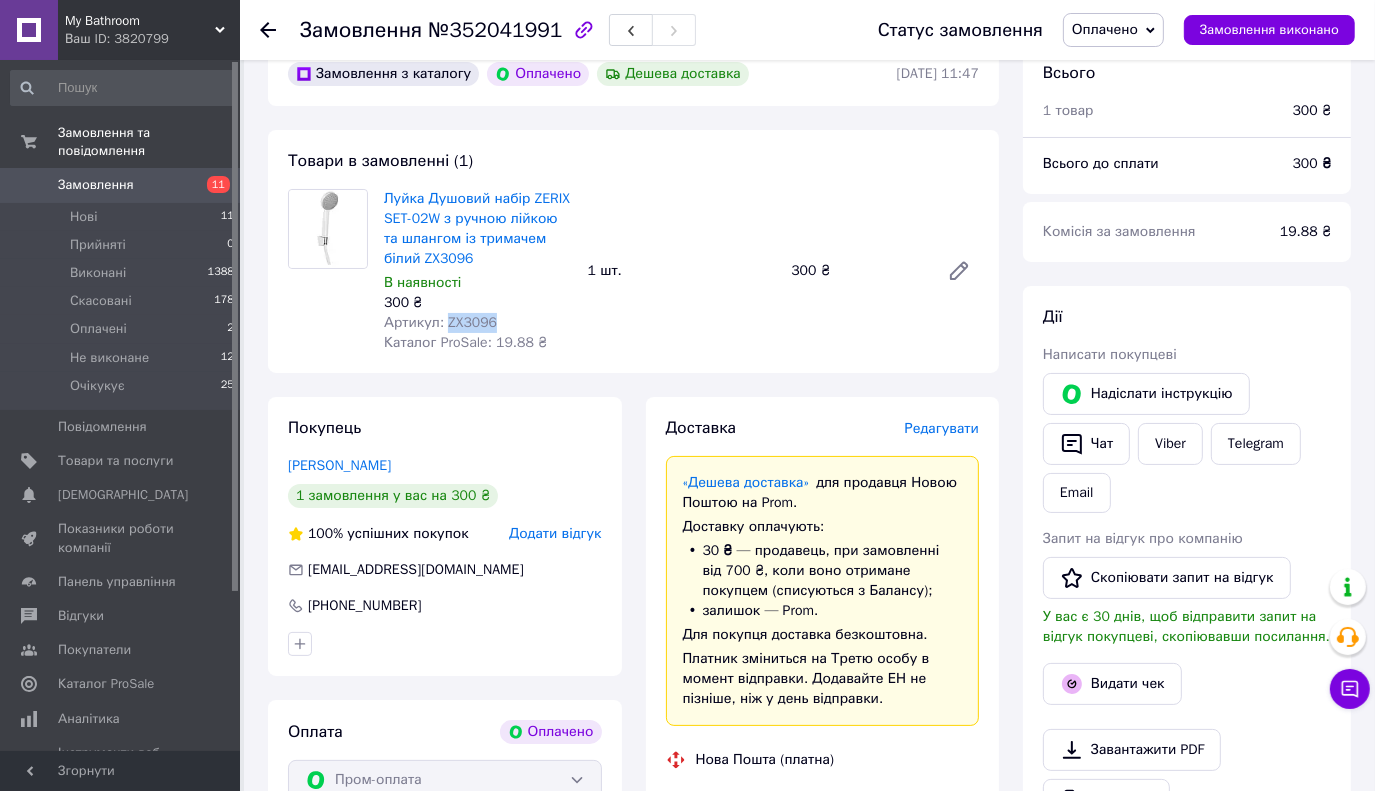 scroll, scrollTop: 200, scrollLeft: 0, axis: vertical 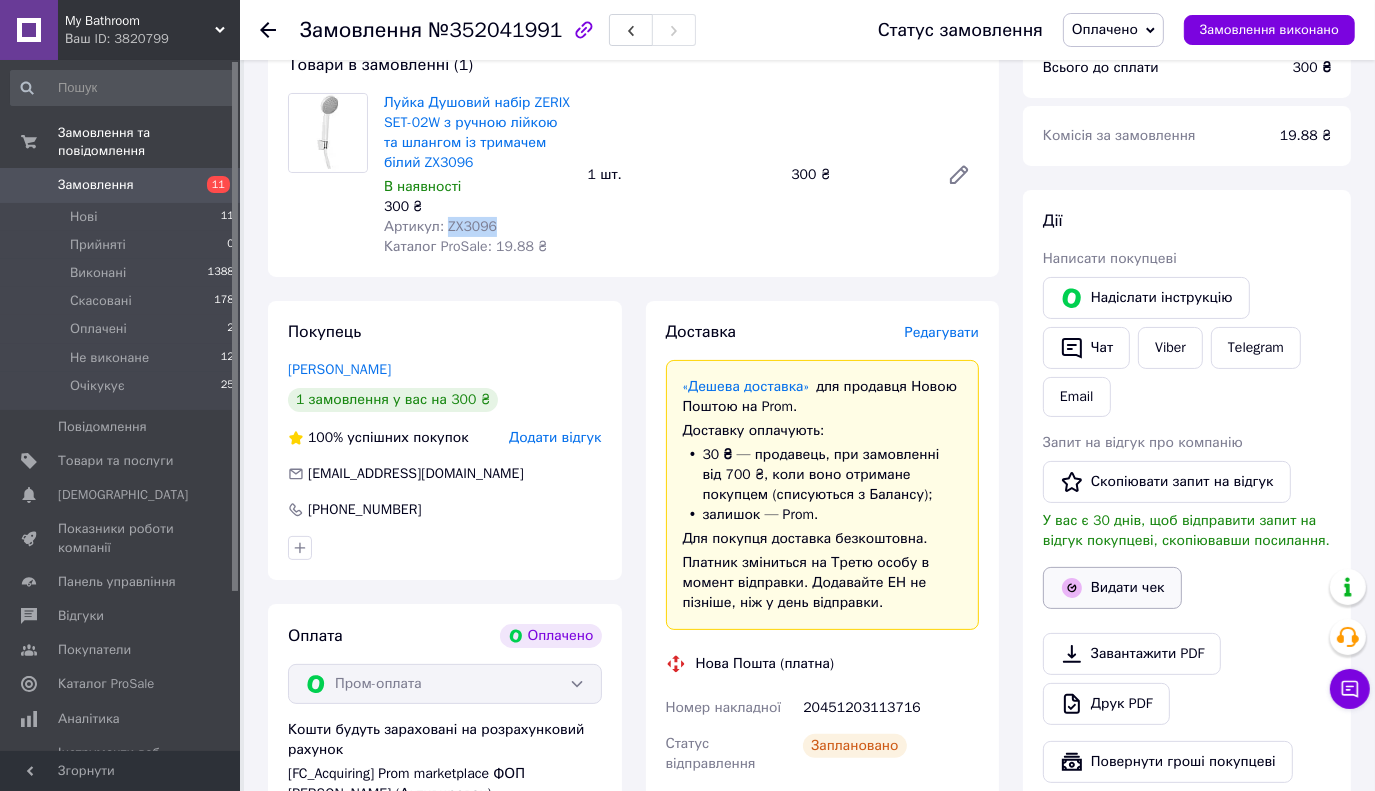 click on "Видати чек" at bounding box center (1112, 588) 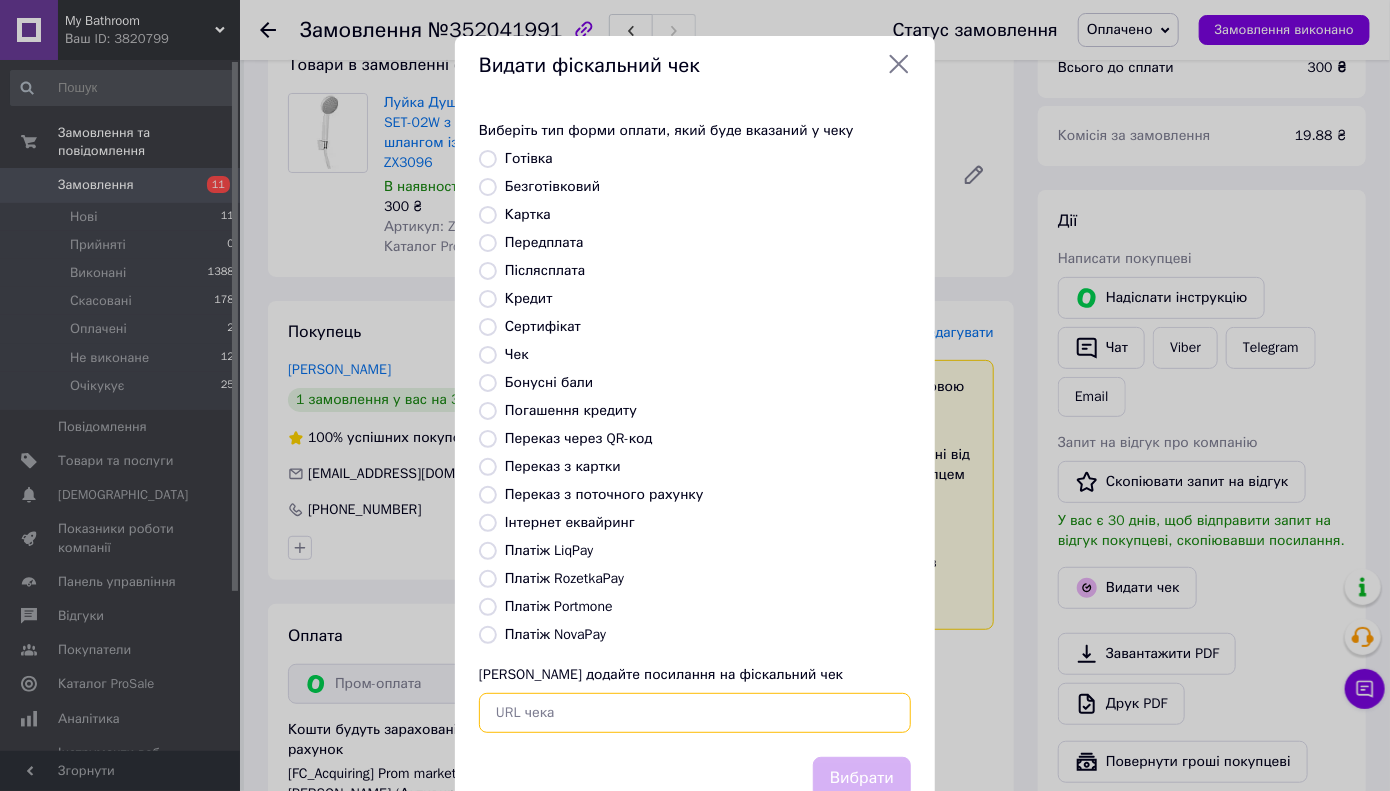 click at bounding box center [695, 713] 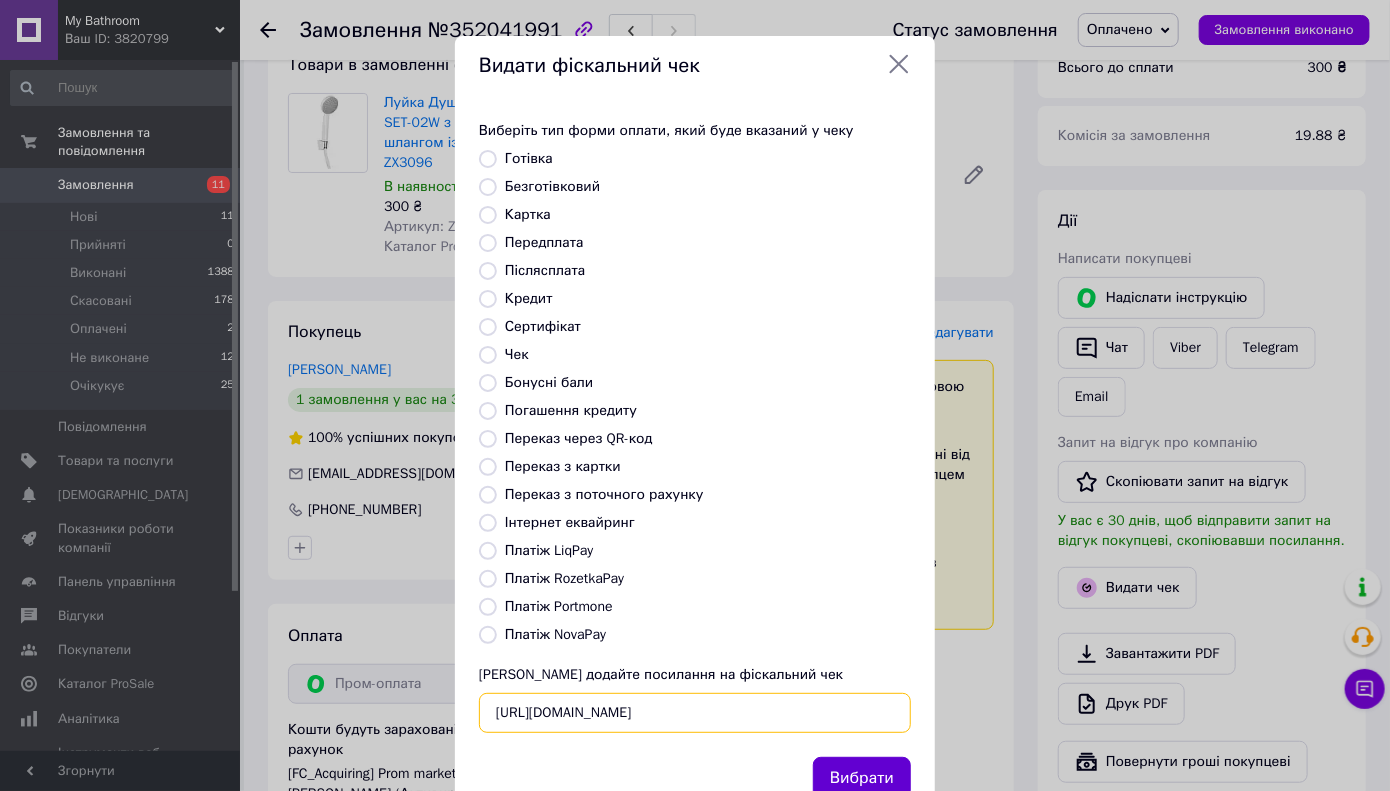 type on "https://kasa.vchasno.ua/check-viewer/Az6Npvyl2wk" 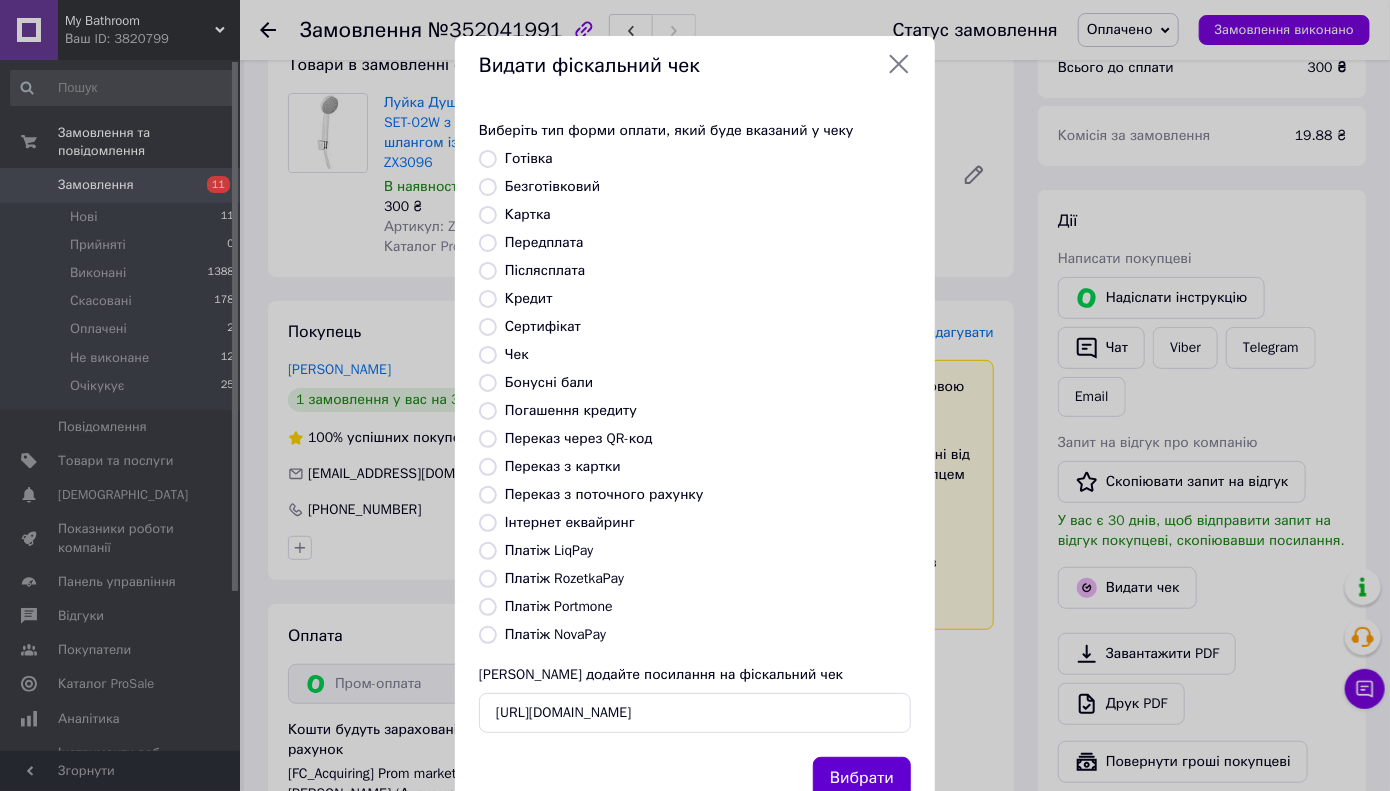 click on "Вибрати" at bounding box center [862, 778] 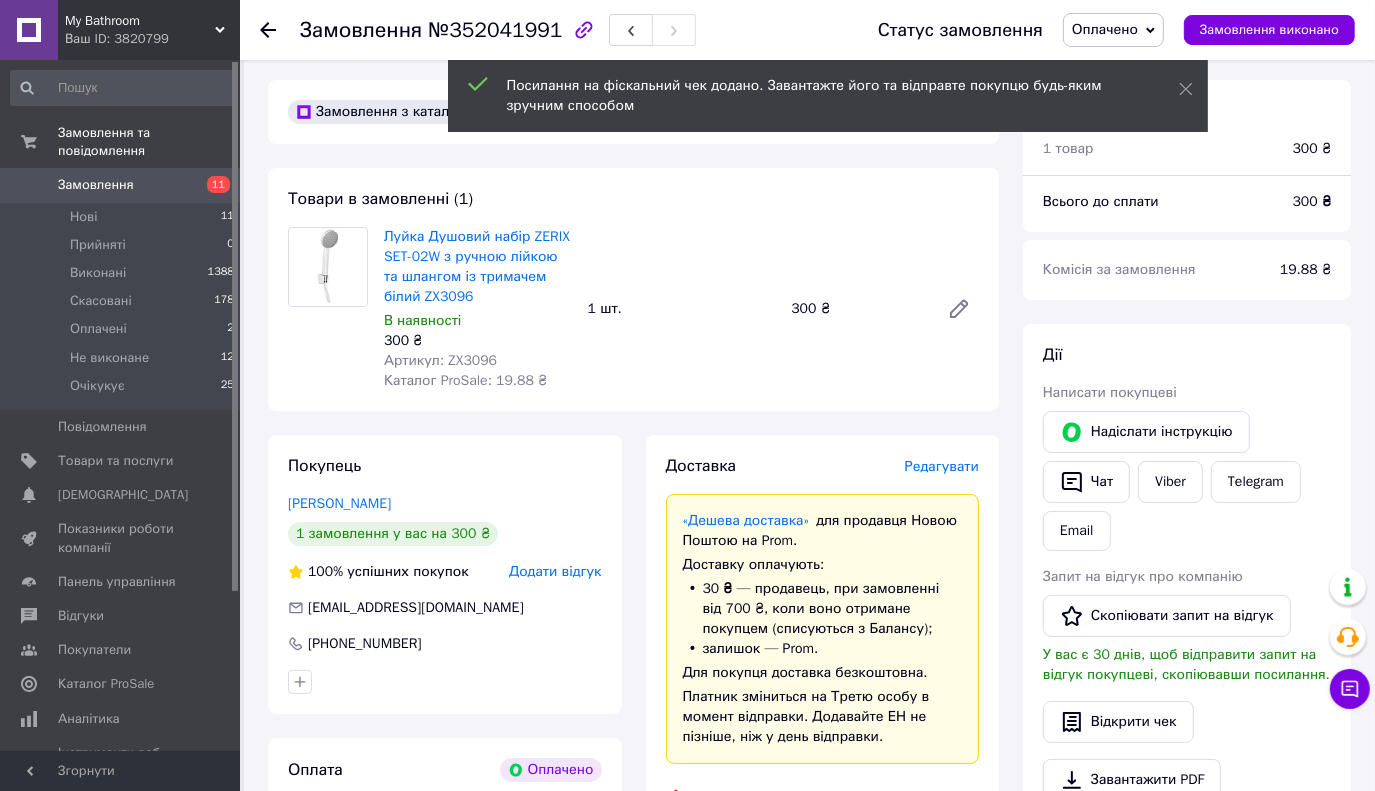 scroll, scrollTop: 300, scrollLeft: 0, axis: vertical 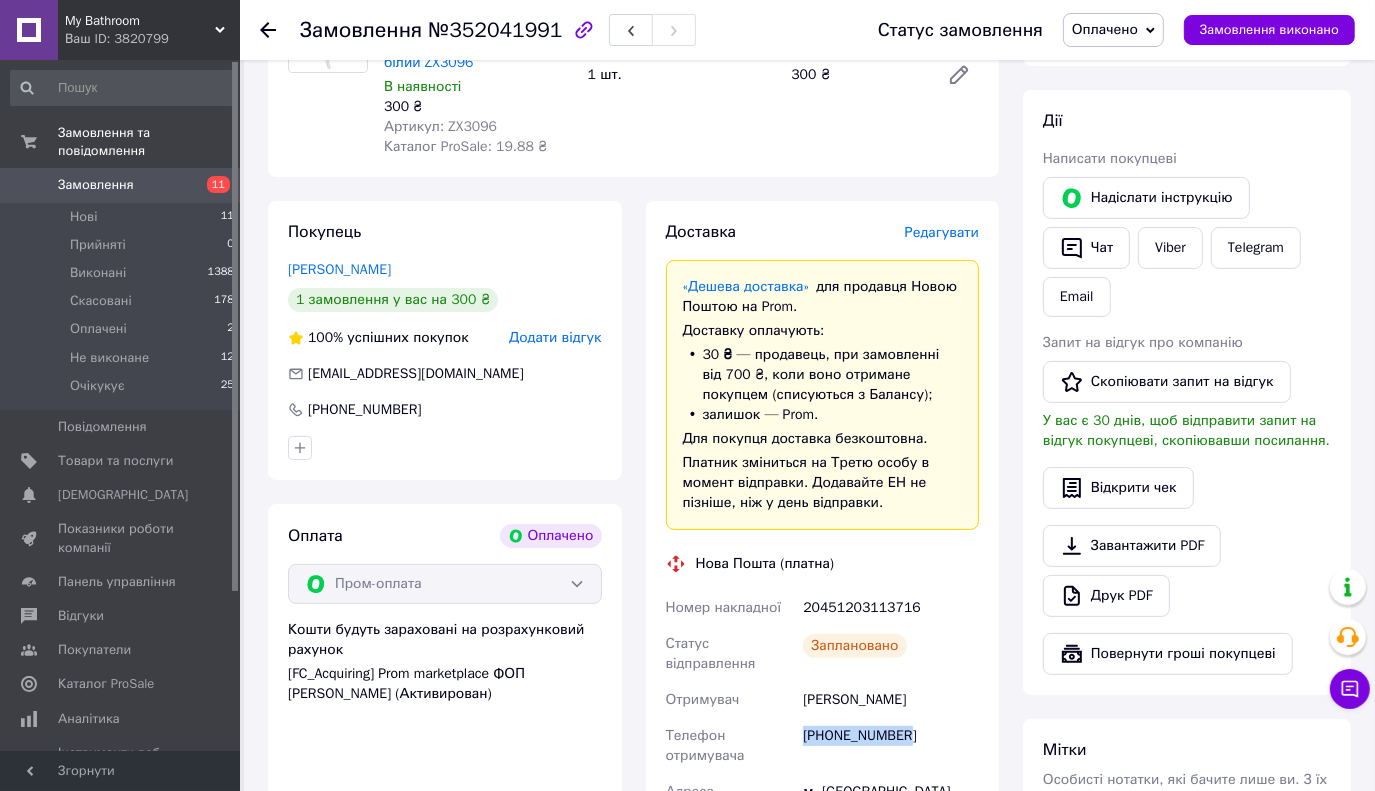 drag, startPoint x: 912, startPoint y: 736, endPoint x: 803, endPoint y: 735, distance: 109.004585 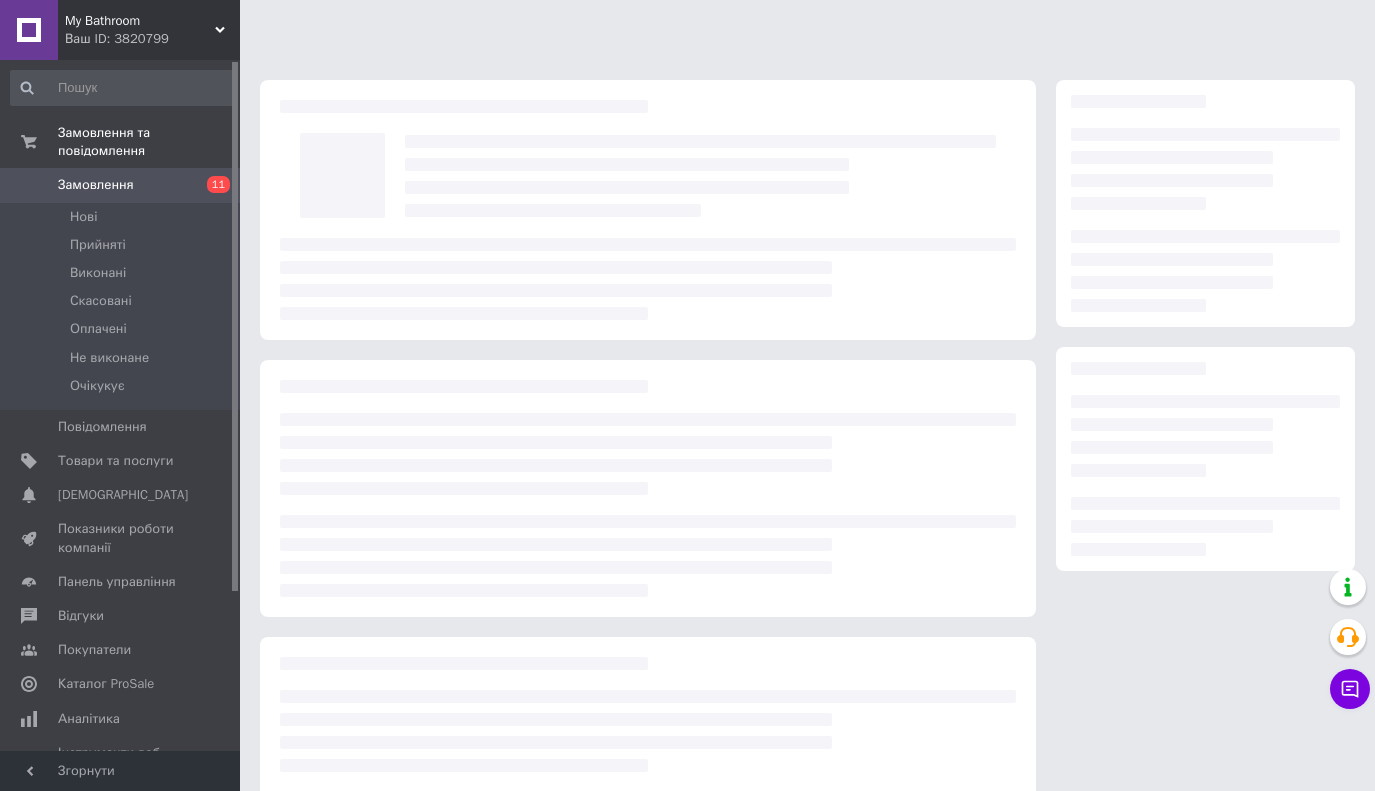 scroll, scrollTop: 0, scrollLeft: 0, axis: both 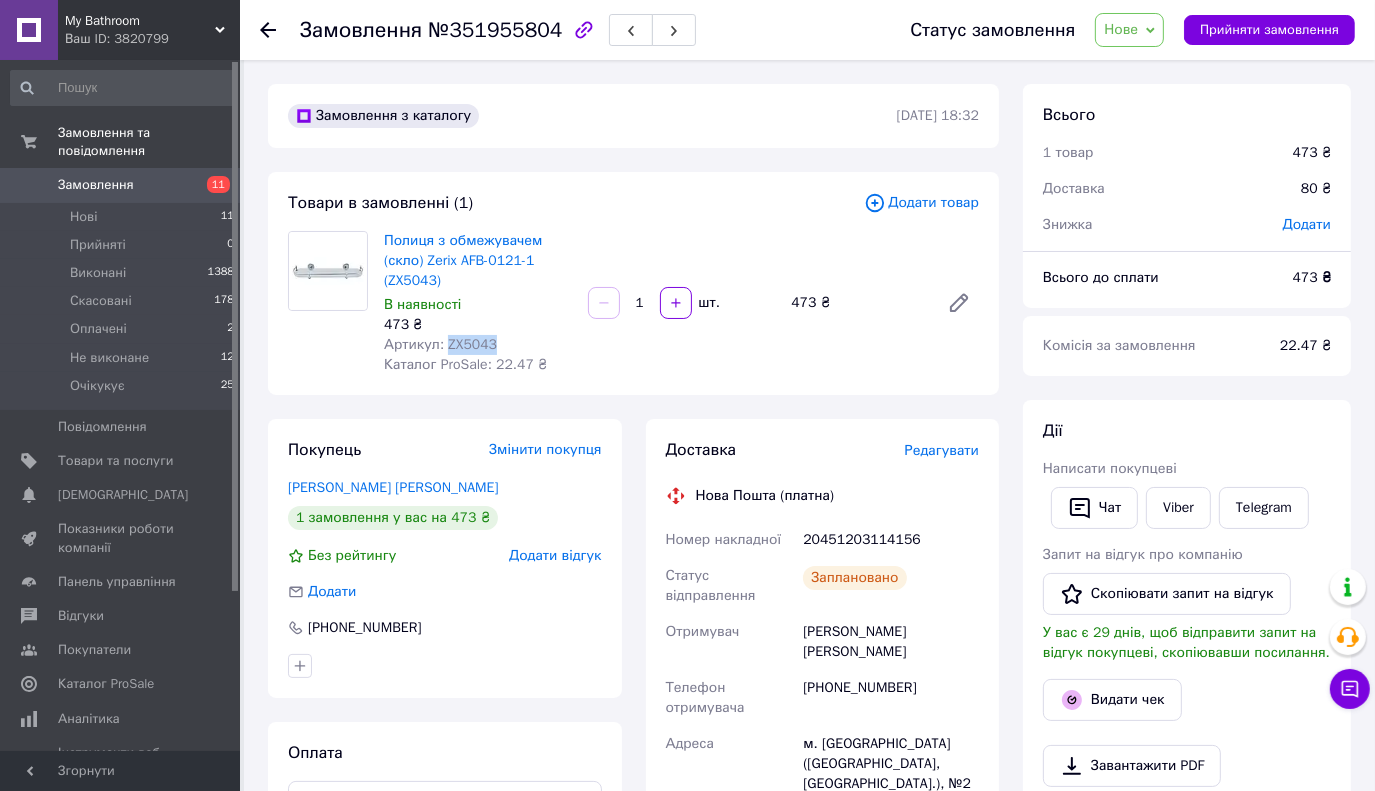 drag, startPoint x: 500, startPoint y: 343, endPoint x: 444, endPoint y: 341, distance: 56.0357 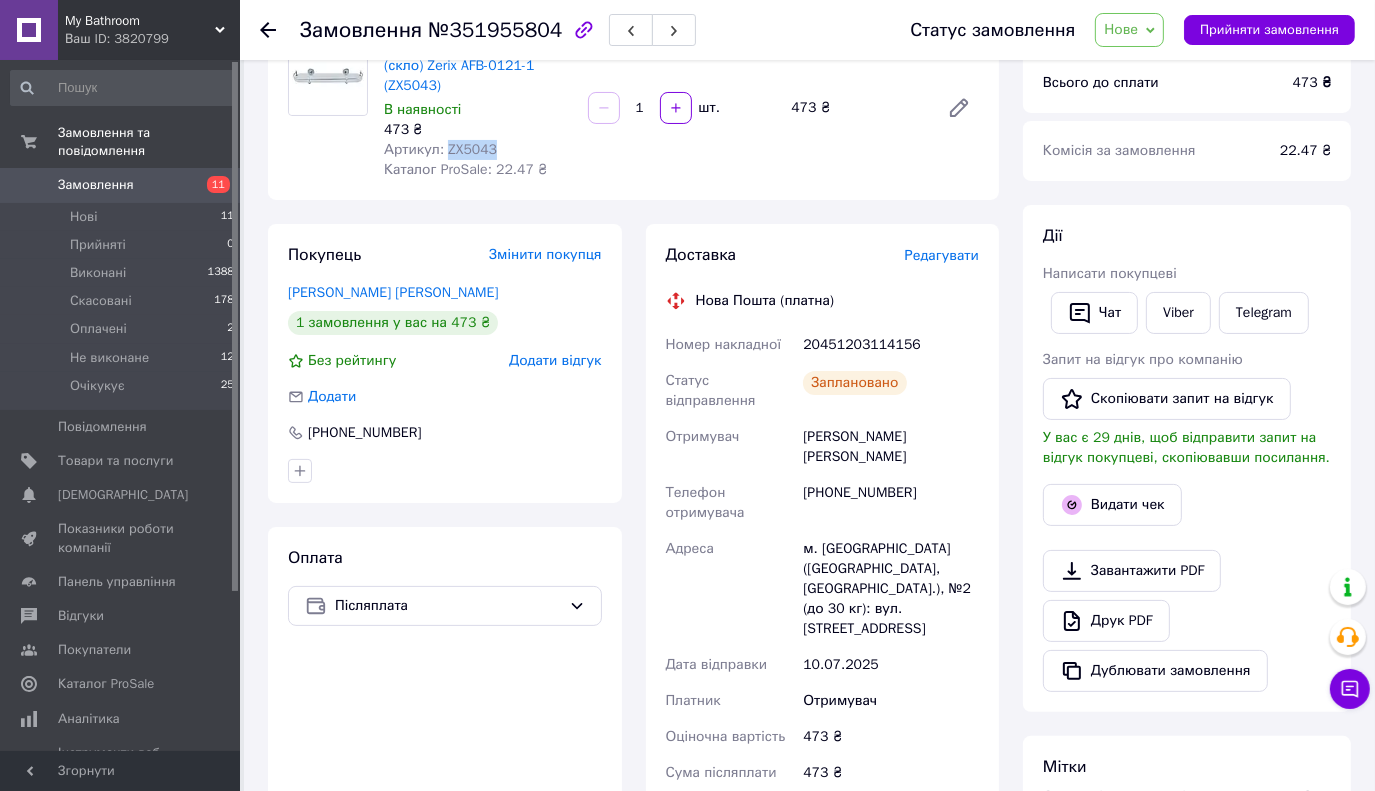 scroll, scrollTop: 100, scrollLeft: 0, axis: vertical 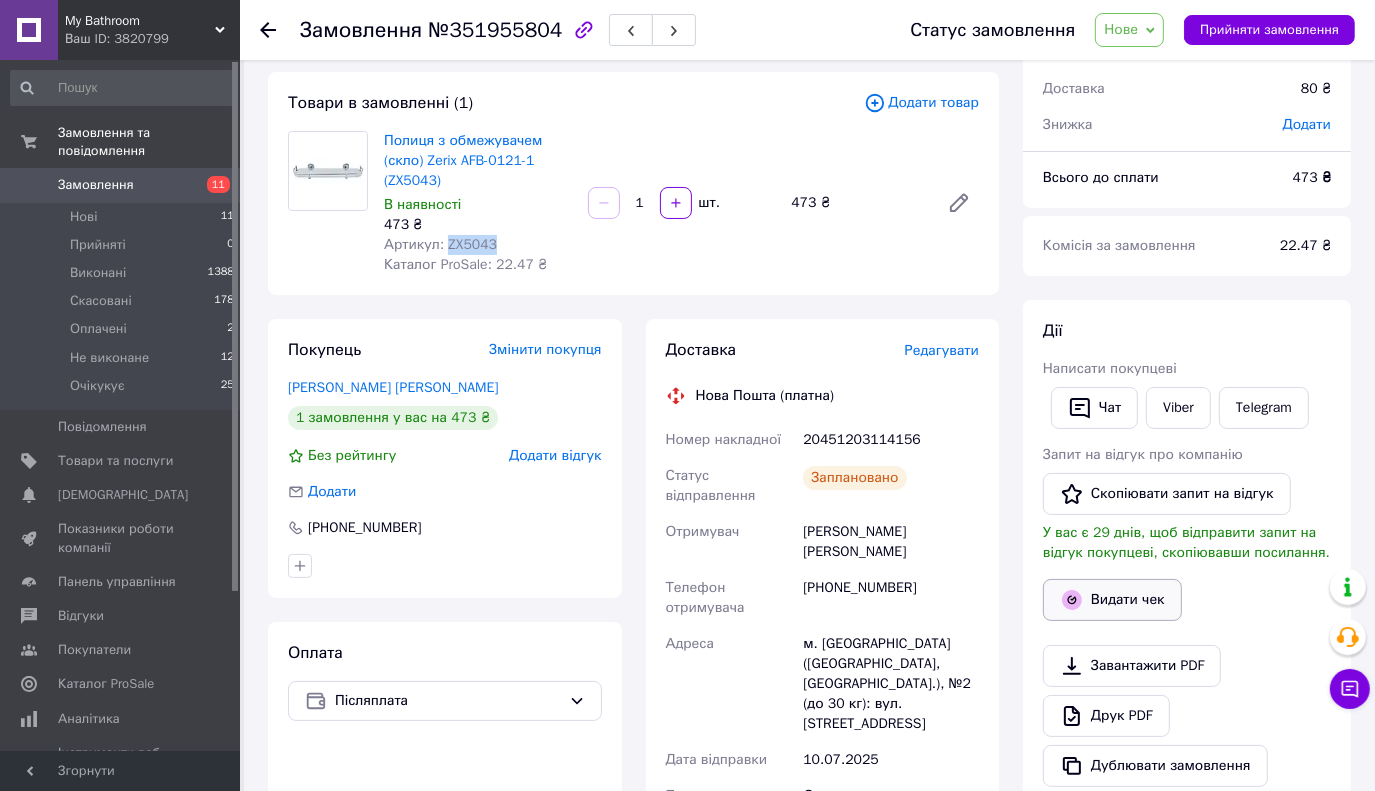 click on "Видати чек" at bounding box center [1112, 600] 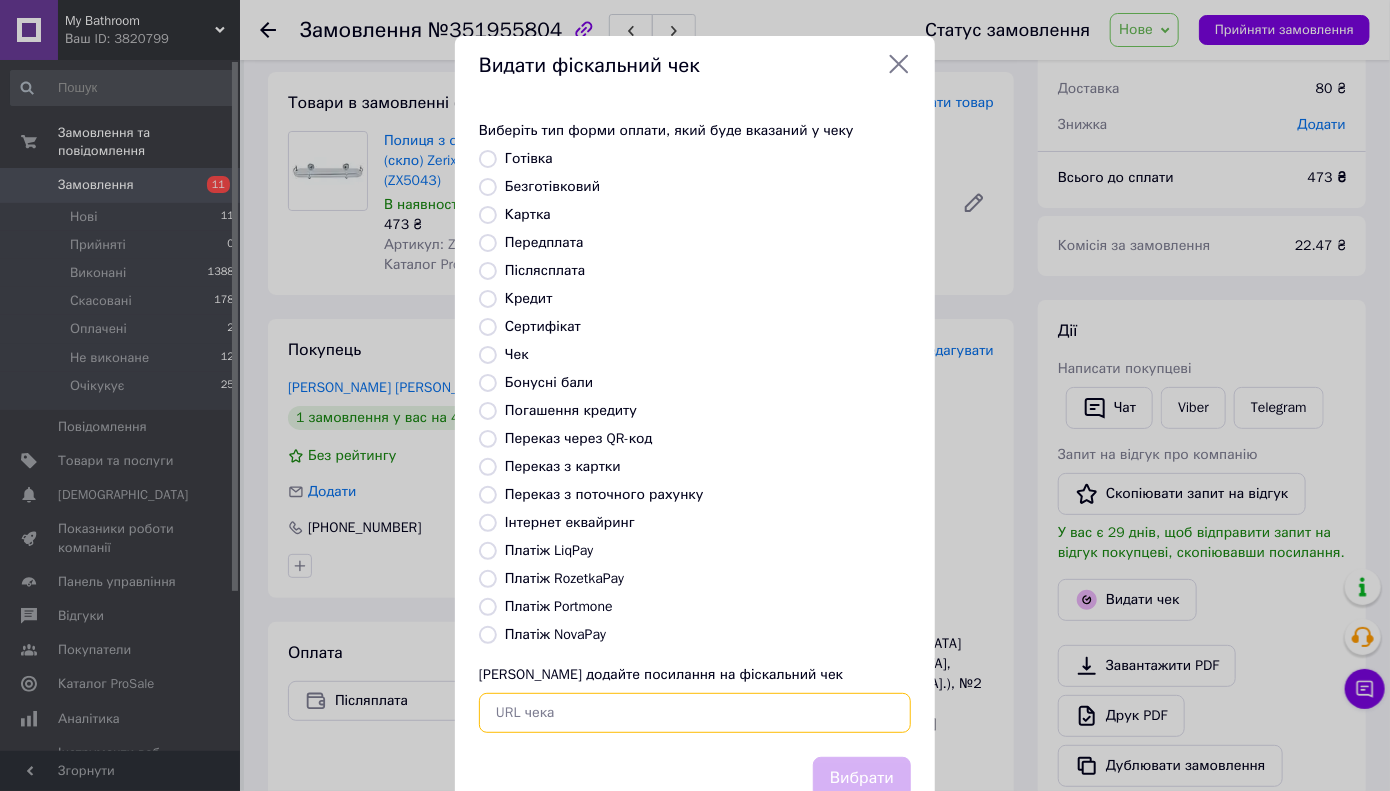 paste on "https://kasa.vchasno.ua/check-viewer/2zG9Cl8Y9_Y" 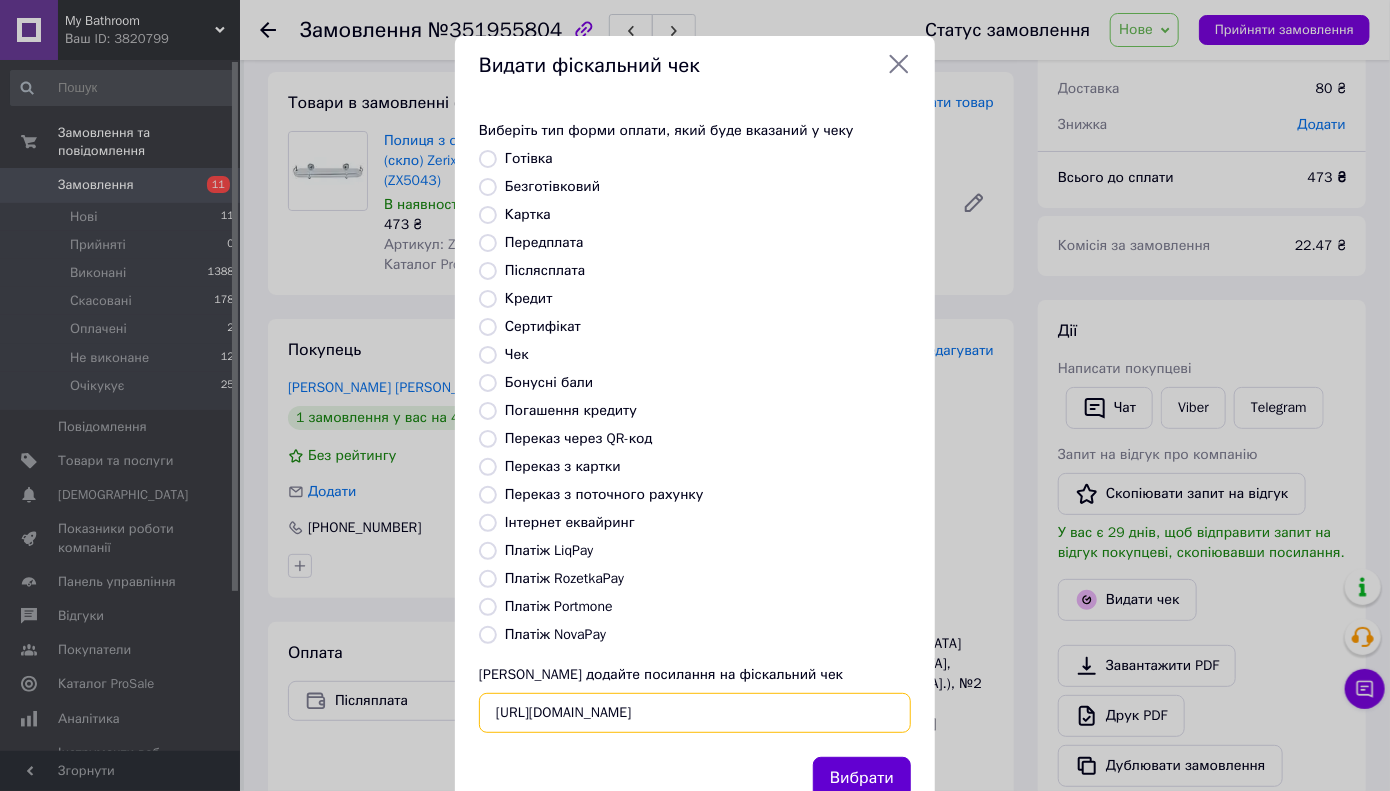 type on "https://kasa.vchasno.ua/check-viewer/2zG9Cl8Y9_Y" 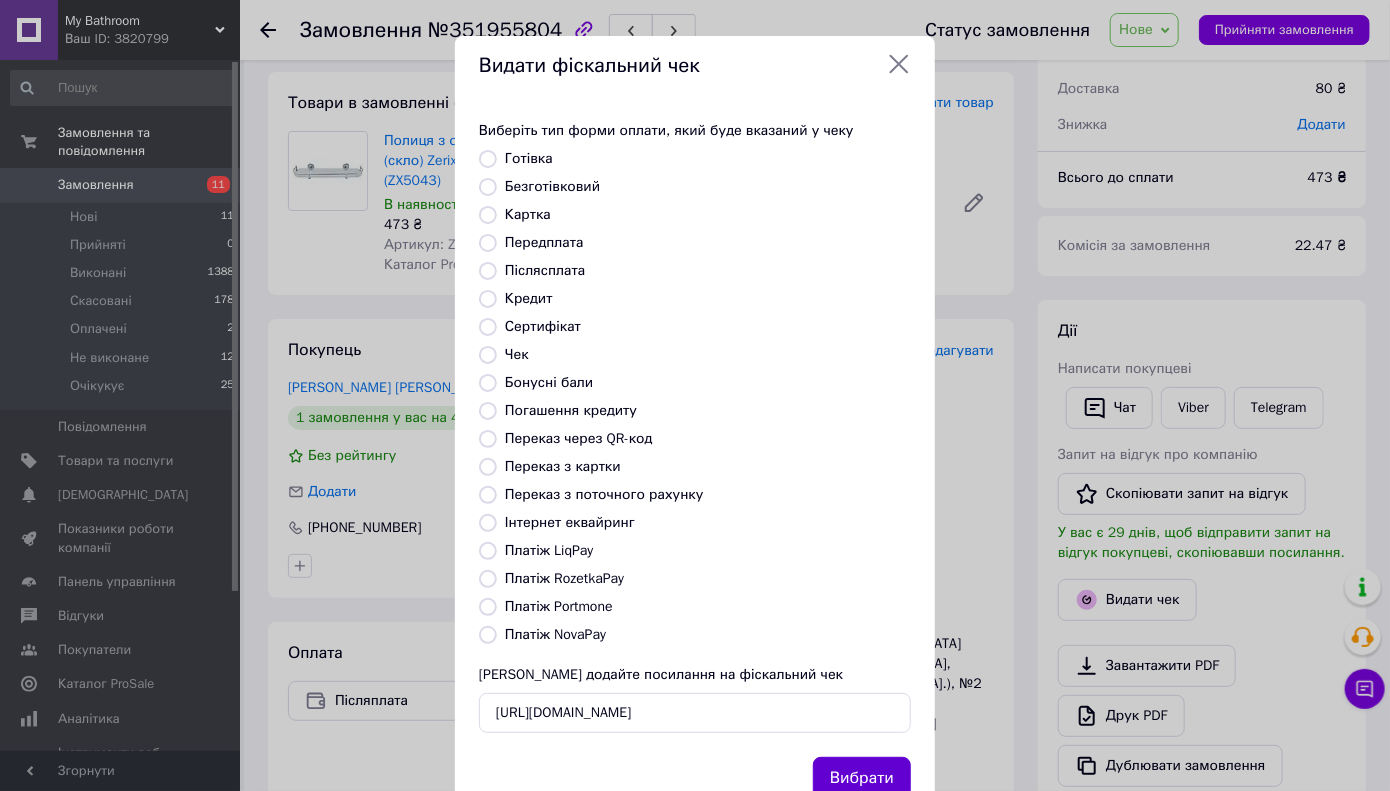 click on "Вибрати" at bounding box center (862, 778) 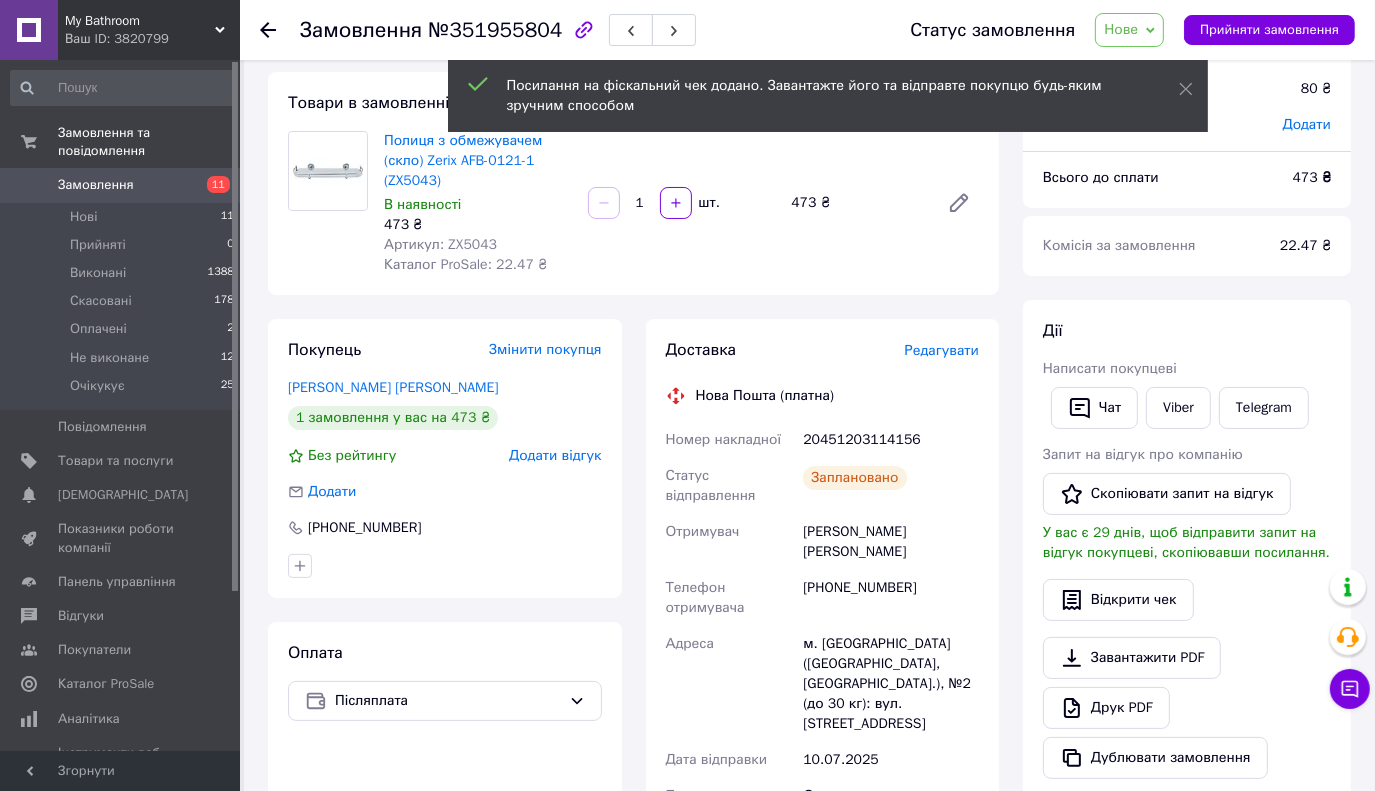 scroll, scrollTop: 0, scrollLeft: 0, axis: both 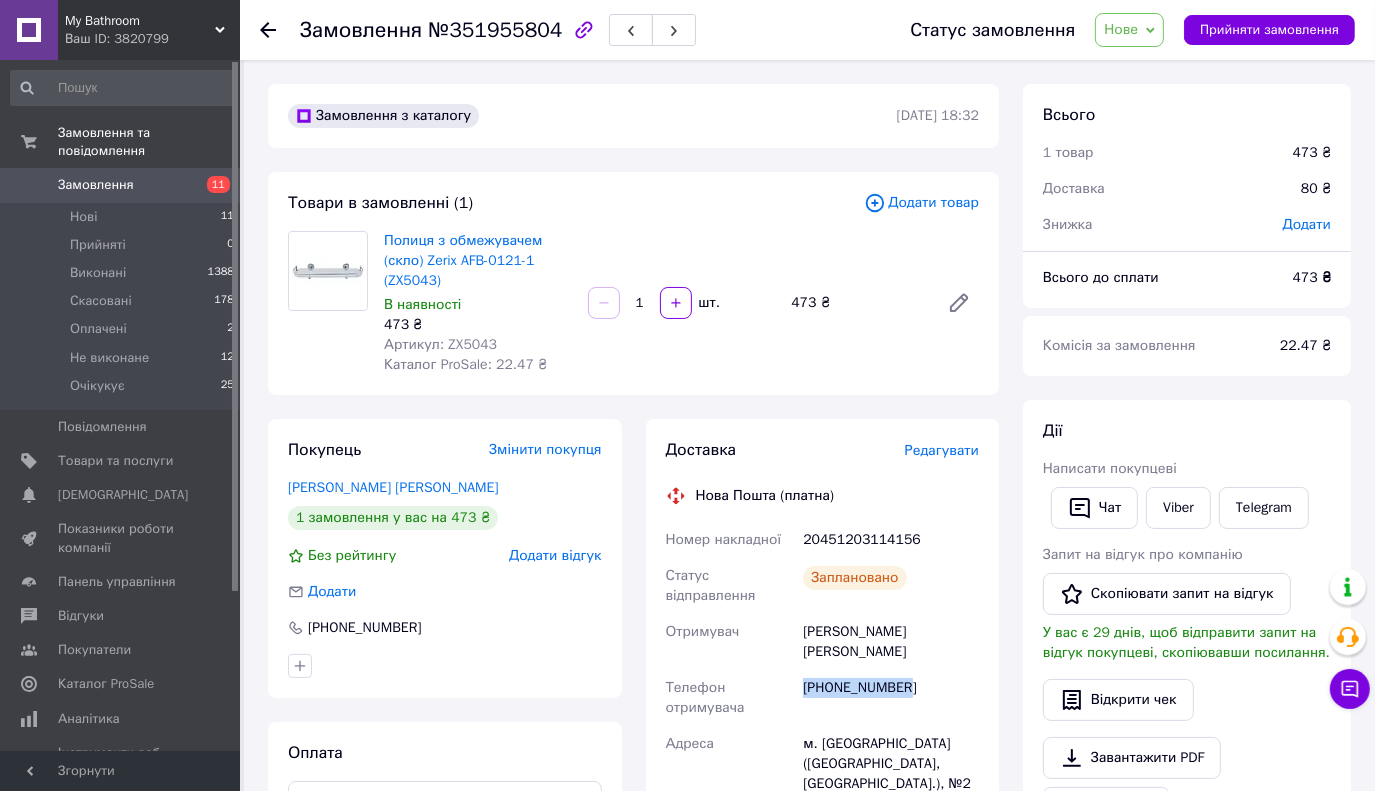 drag, startPoint x: 787, startPoint y: 664, endPoint x: 808, endPoint y: 671, distance: 22.135944 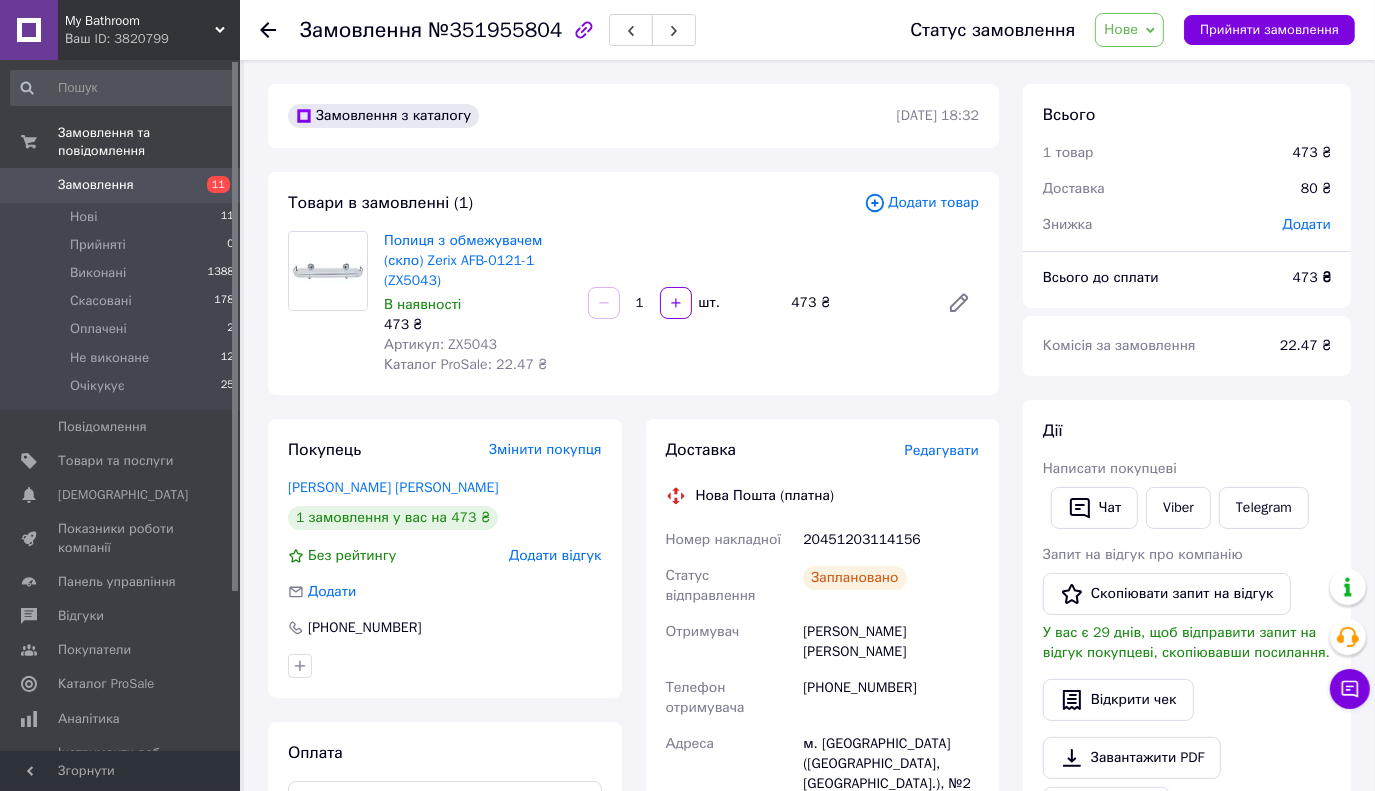 click on "Шушмінцев Микола" at bounding box center [891, 642] 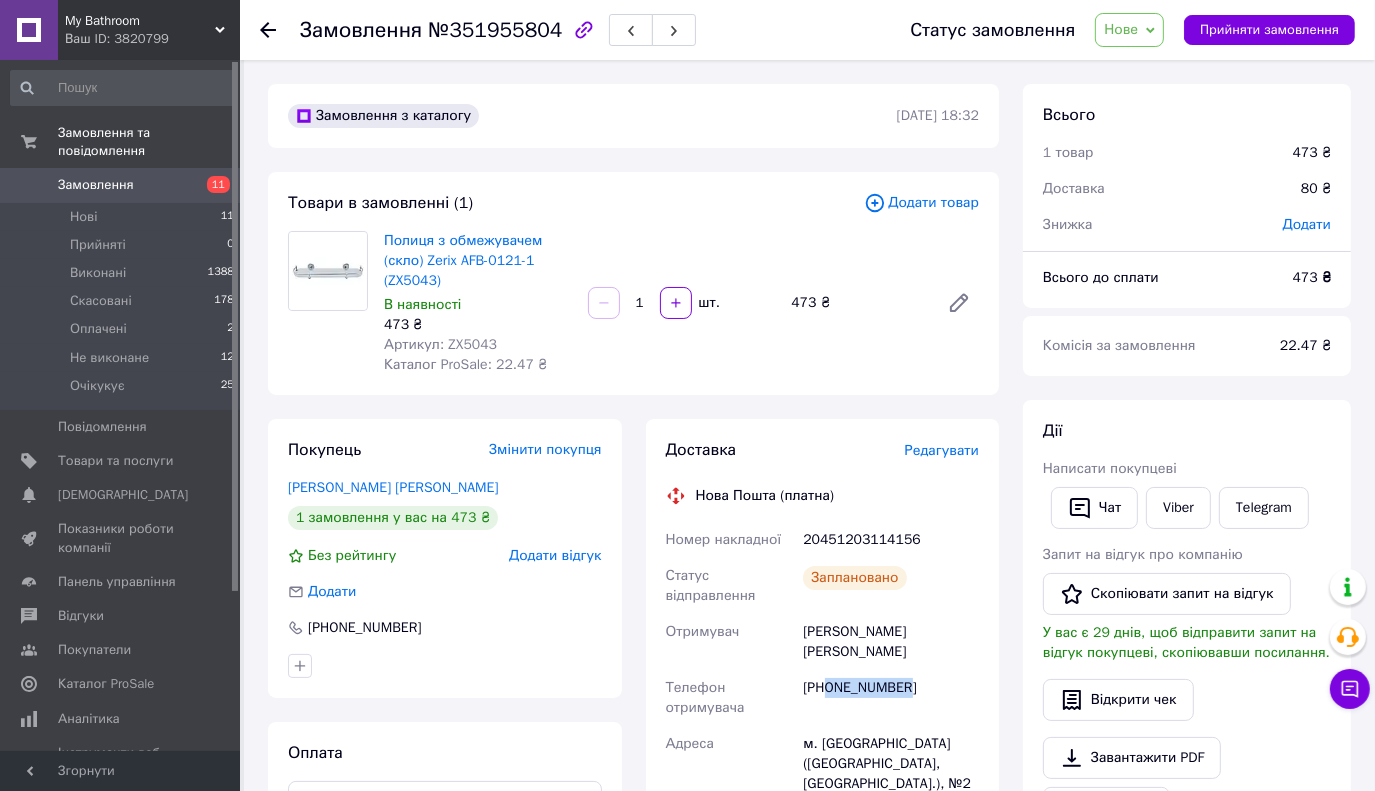 drag, startPoint x: 828, startPoint y: 671, endPoint x: 923, endPoint y: 667, distance: 95.084175 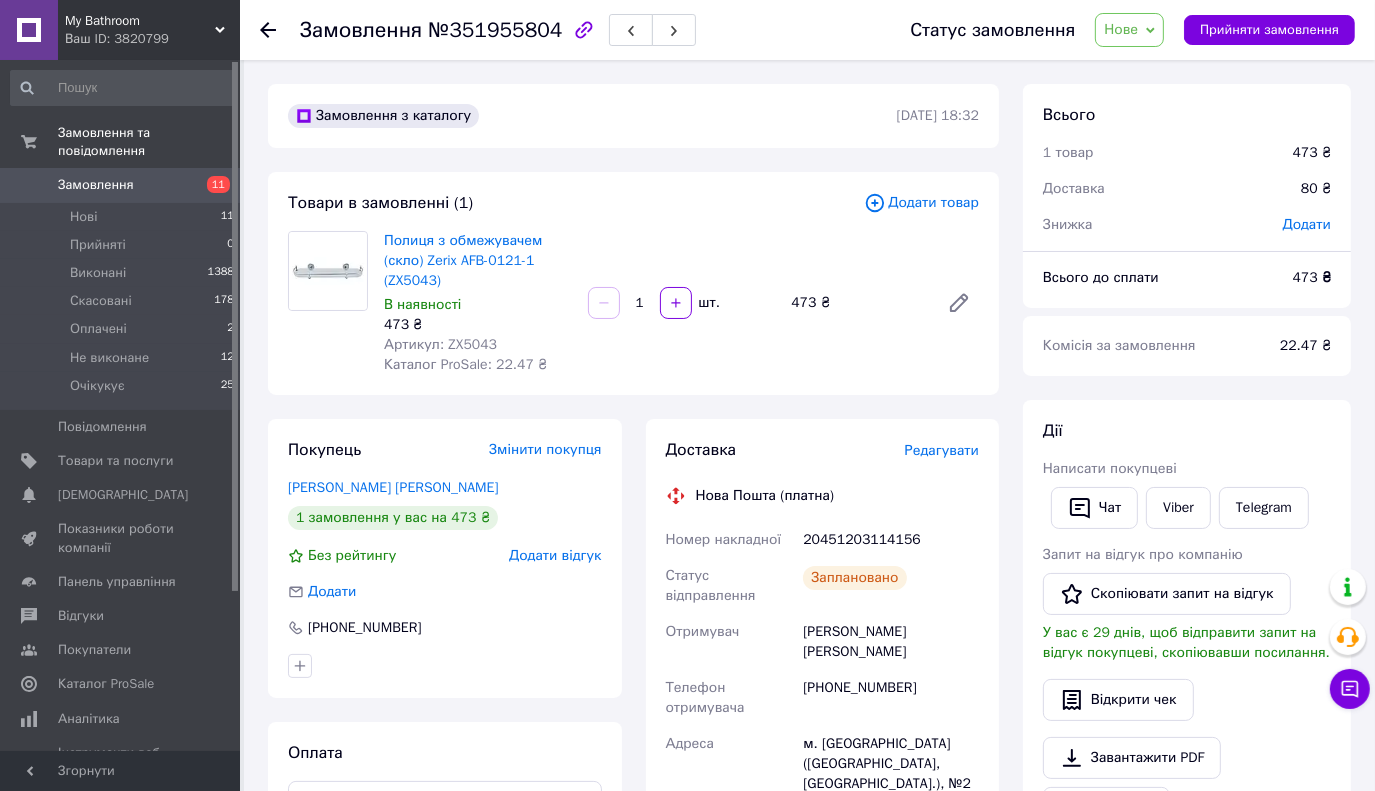 click on "Доставка Редагувати Нова Пошта (платна) Номер накладної 20451203114156 Статус відправлення Заплановано Отримувач Шушмінцев Микола Телефон отримувача +380997944205 Адреса м. Тернівка (Дніпропетровська обл., Павлоградський р-н.), №2 (до 30 кг): вул. Дніпровська, 13 Дата відправки 10.07.2025 Платник Отримувач Оціночна вартість 473 ₴ Сума післяплати 473 ₴ Комісія за післяплату 29.46 ₴ Платник комісії післяплати Отримувач Вартість доставки 80 ₴ Роздрукувати ЕН" at bounding box center [823, 814] 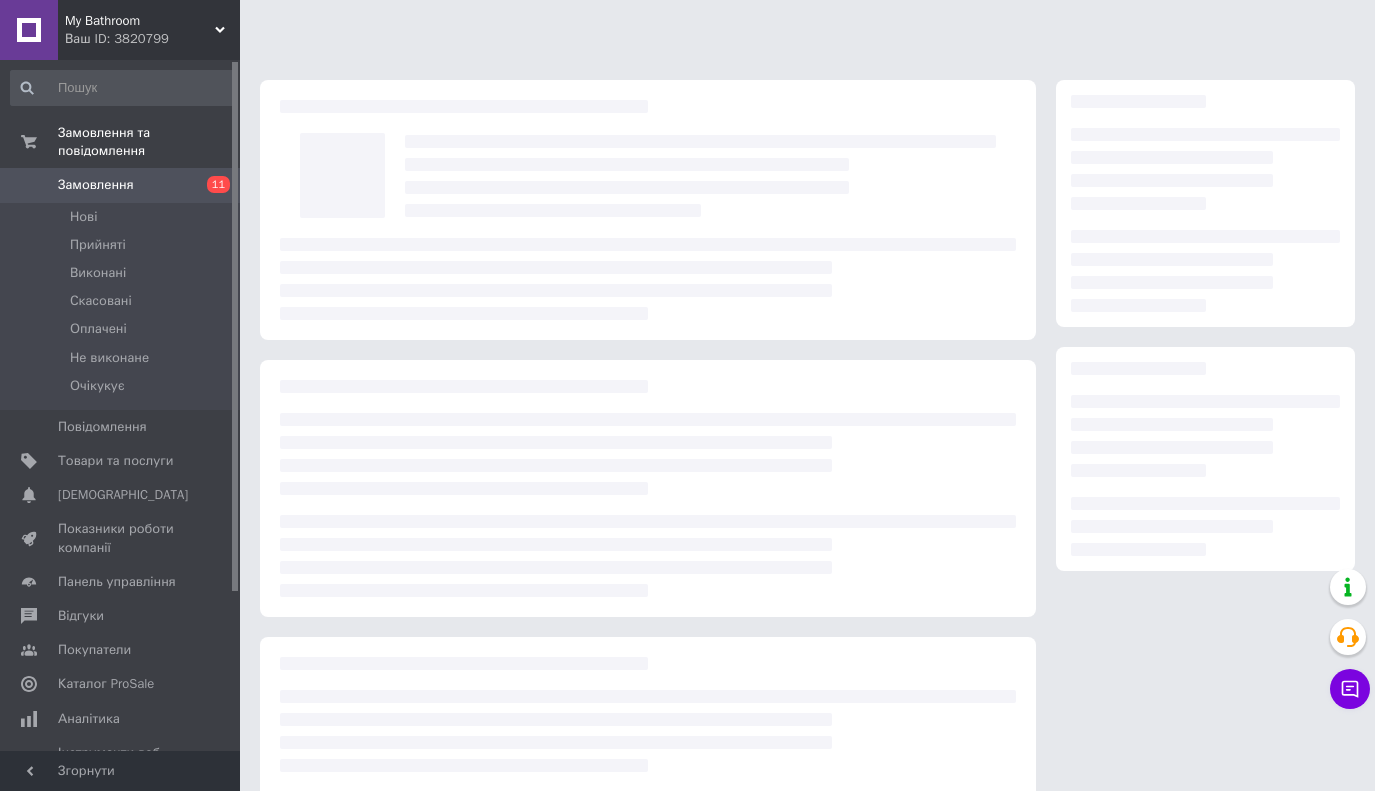 scroll, scrollTop: 0, scrollLeft: 0, axis: both 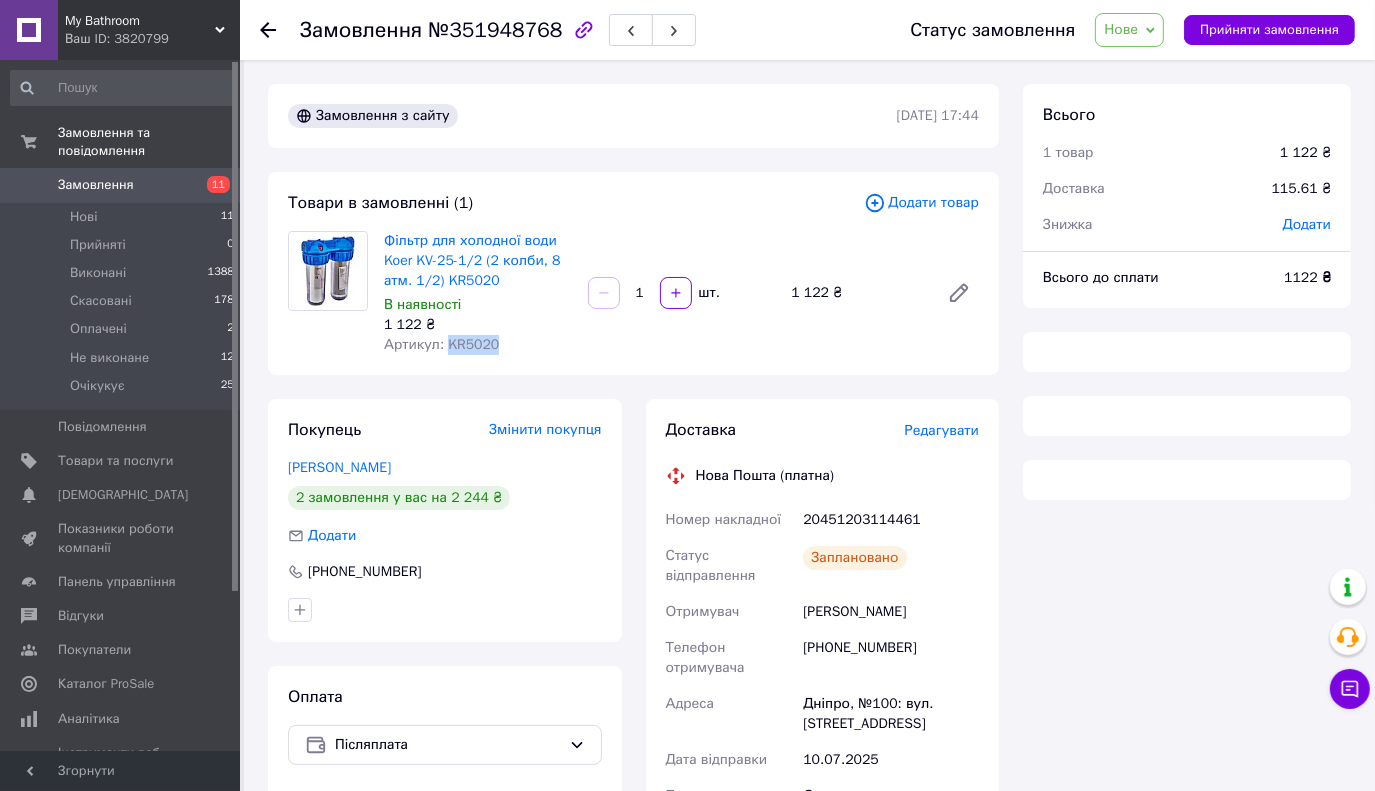 drag, startPoint x: 476, startPoint y: 348, endPoint x: 446, endPoint y: 347, distance: 30.016663 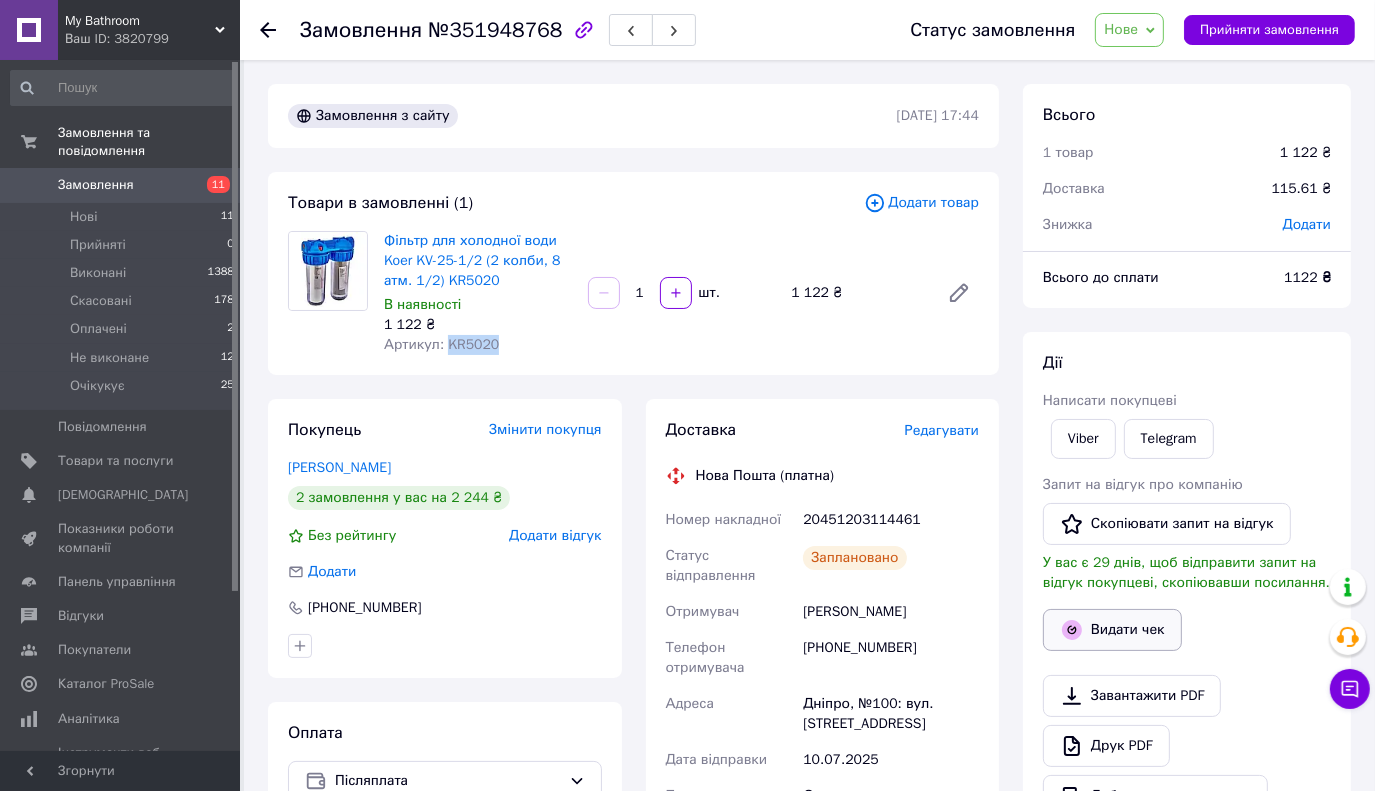 click on "Видати чек" at bounding box center [1112, 630] 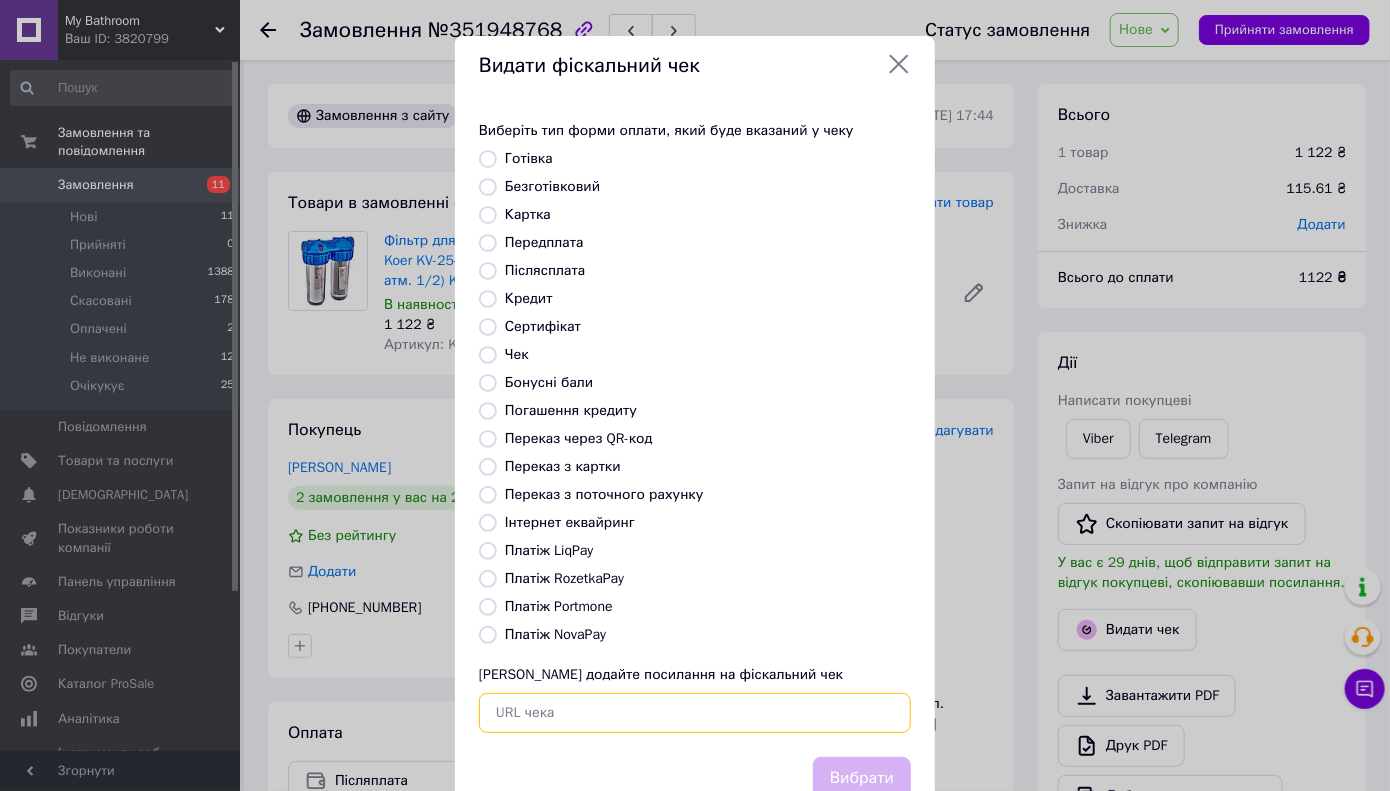 paste on "https://kasa.vchasno.ua/check-viewer/MVnKIrpIufM" 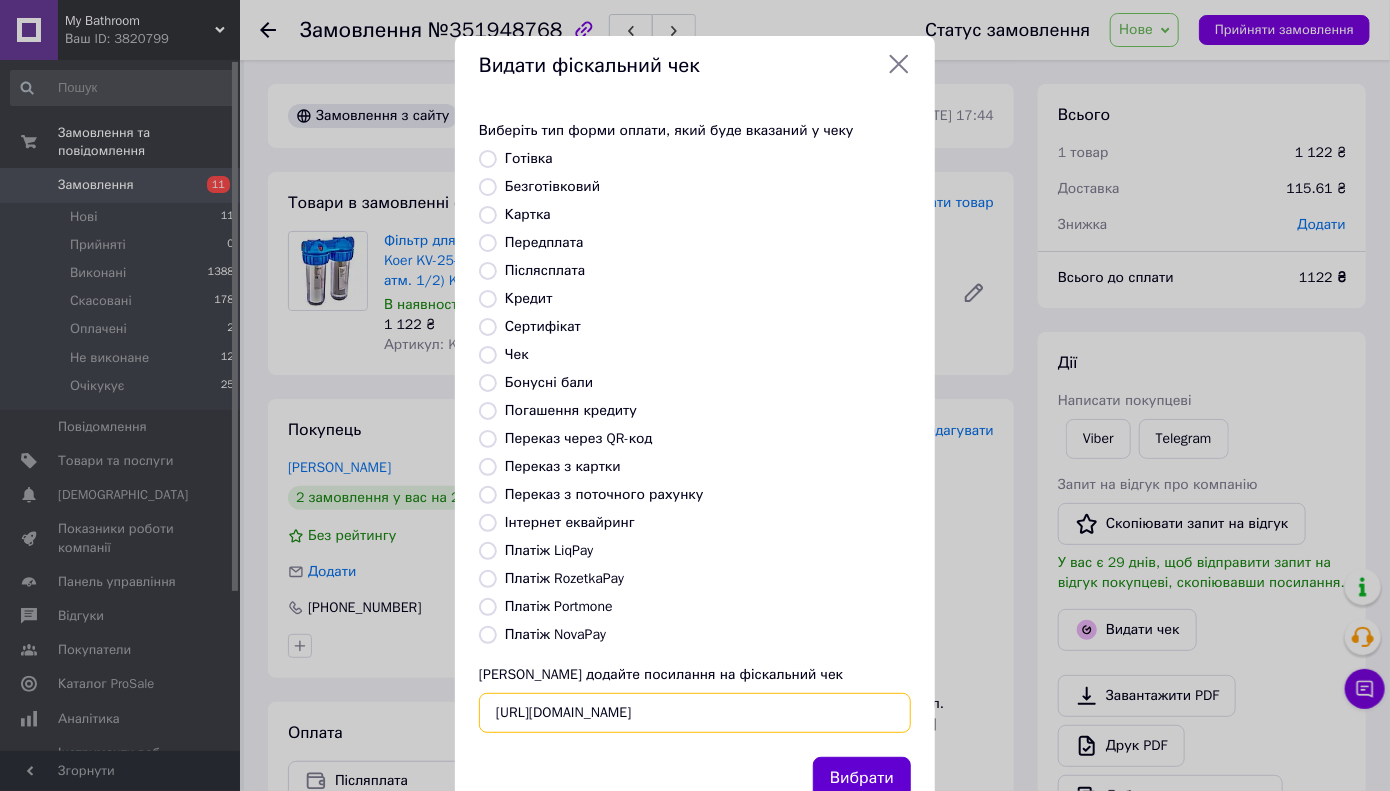 type on "https://kasa.vchasno.ua/check-viewer/MVnKIrpIufM" 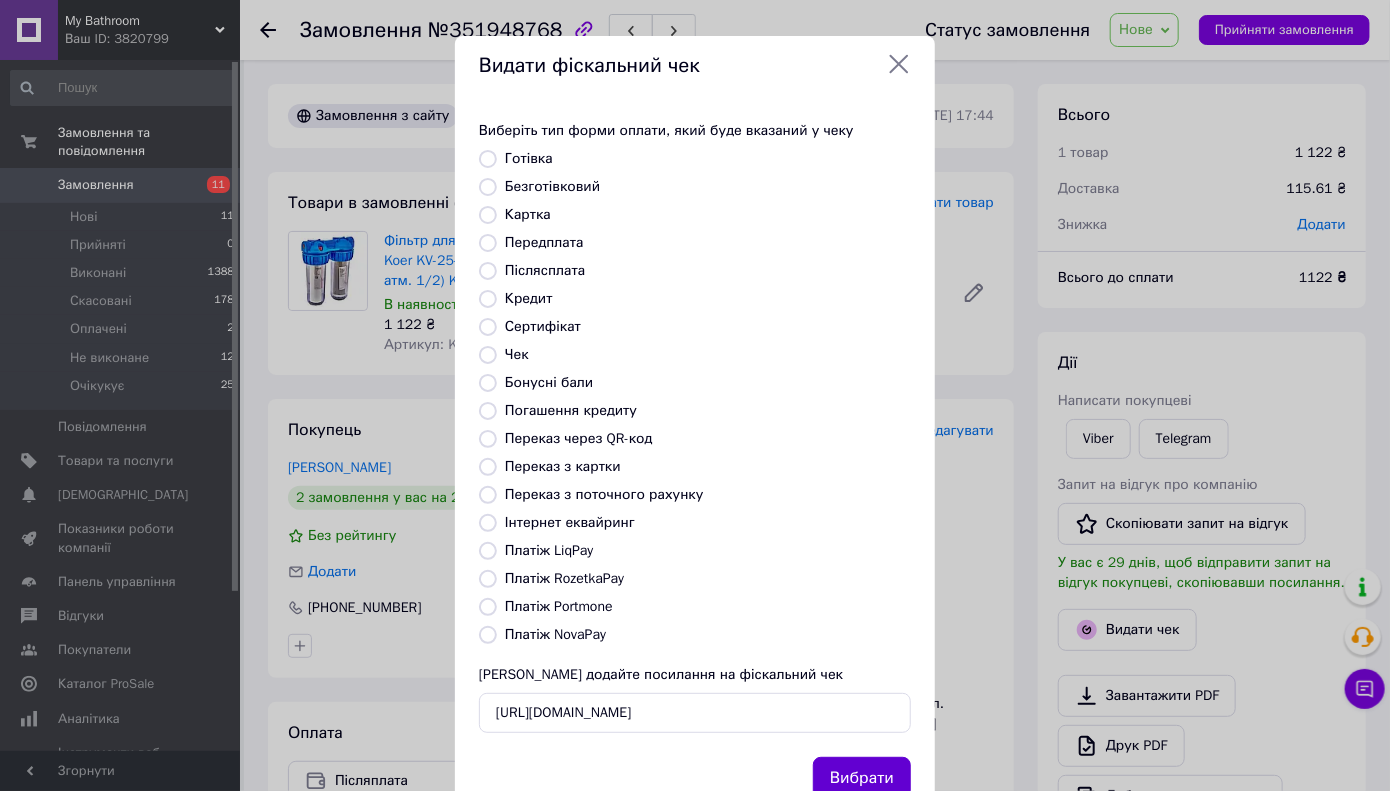 click on "Вибрати" at bounding box center [862, 778] 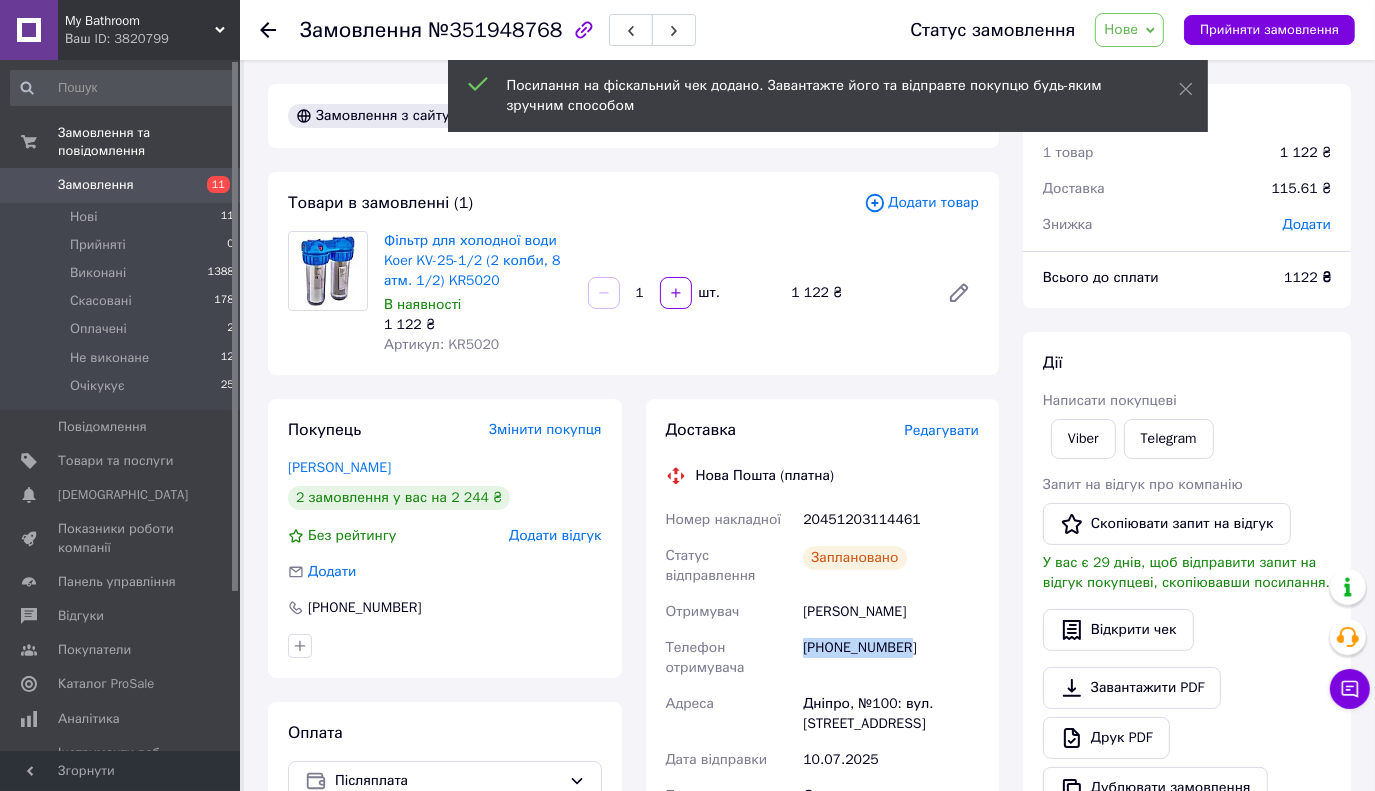 drag, startPoint x: 901, startPoint y: 649, endPoint x: 806, endPoint y: 650, distance: 95.005264 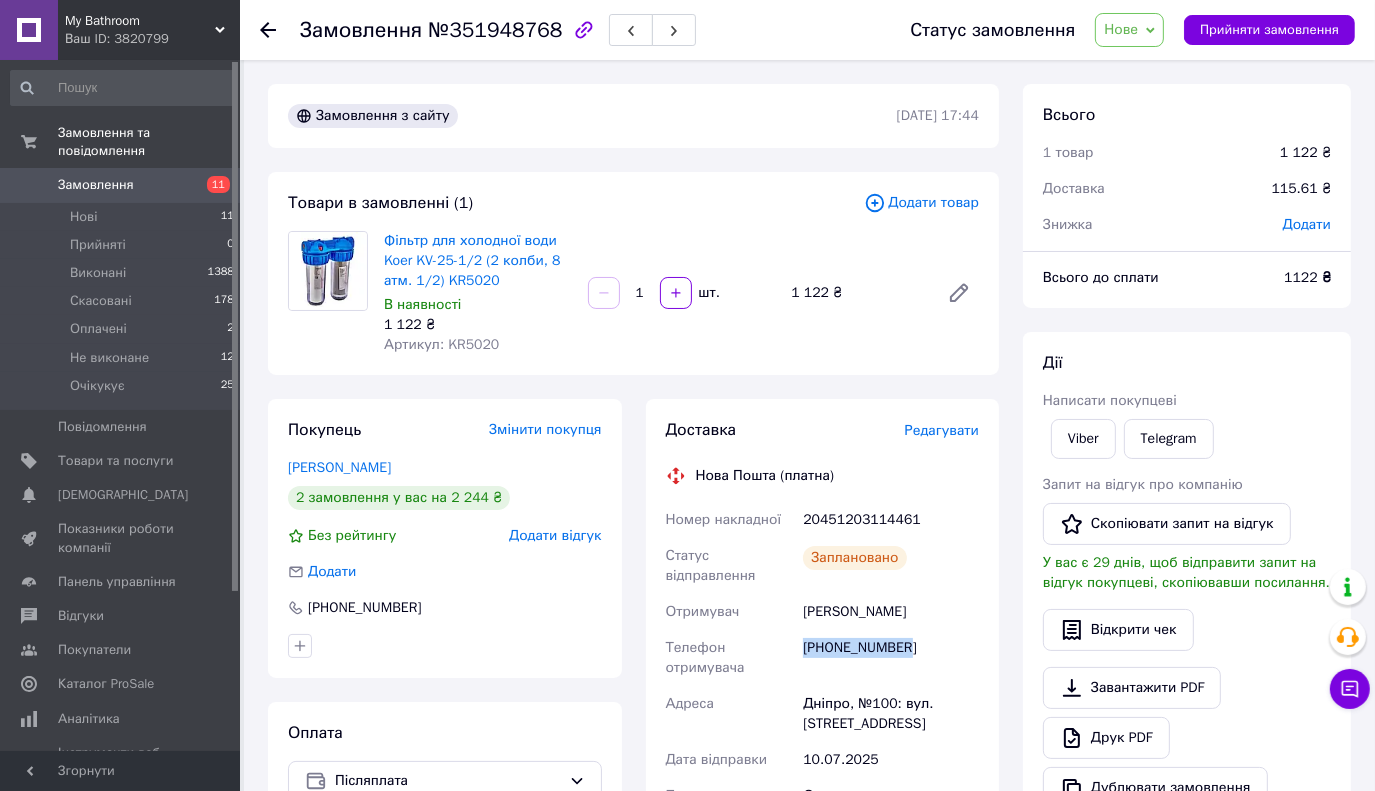 copy on "[PHONE_NUMBER]" 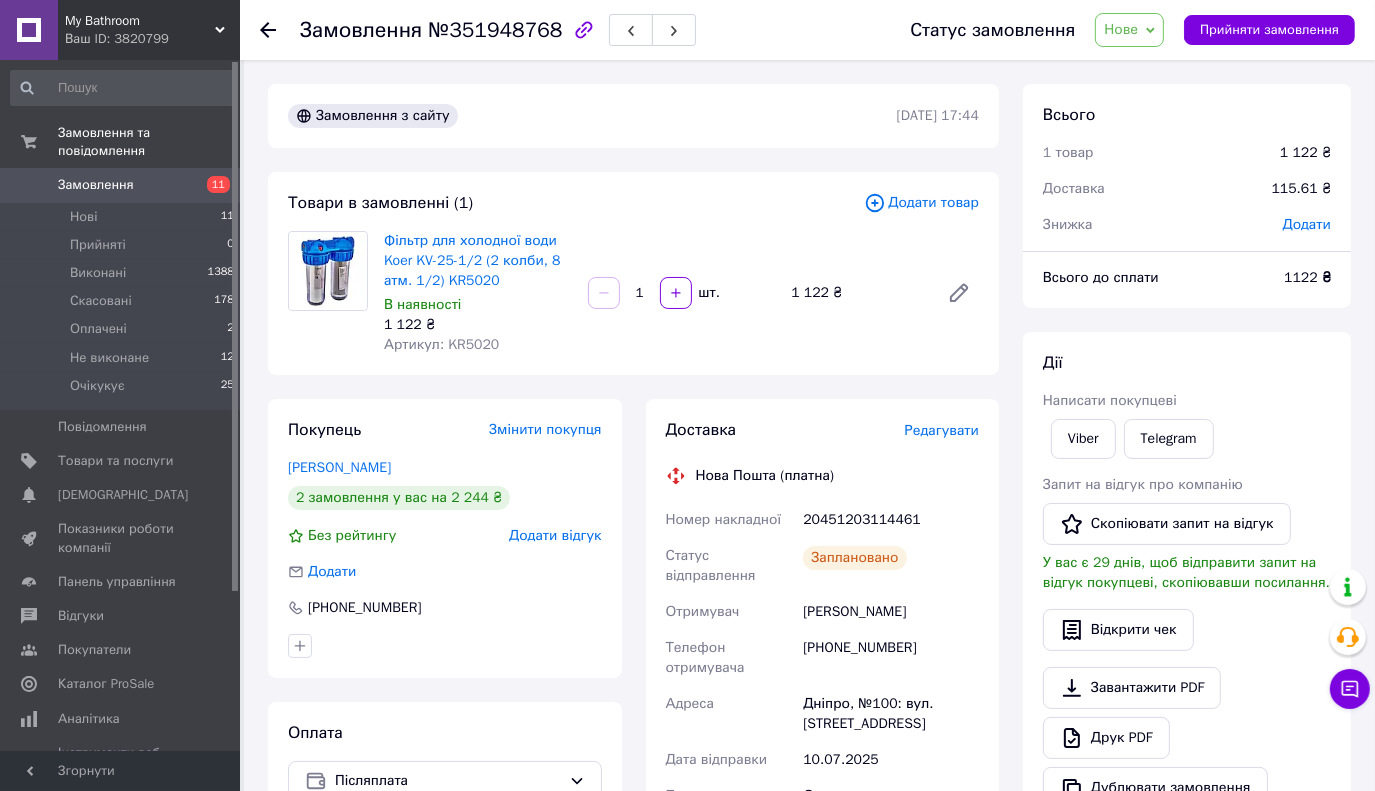 click on "Замовлення №351948768" at bounding box center [585, 30] 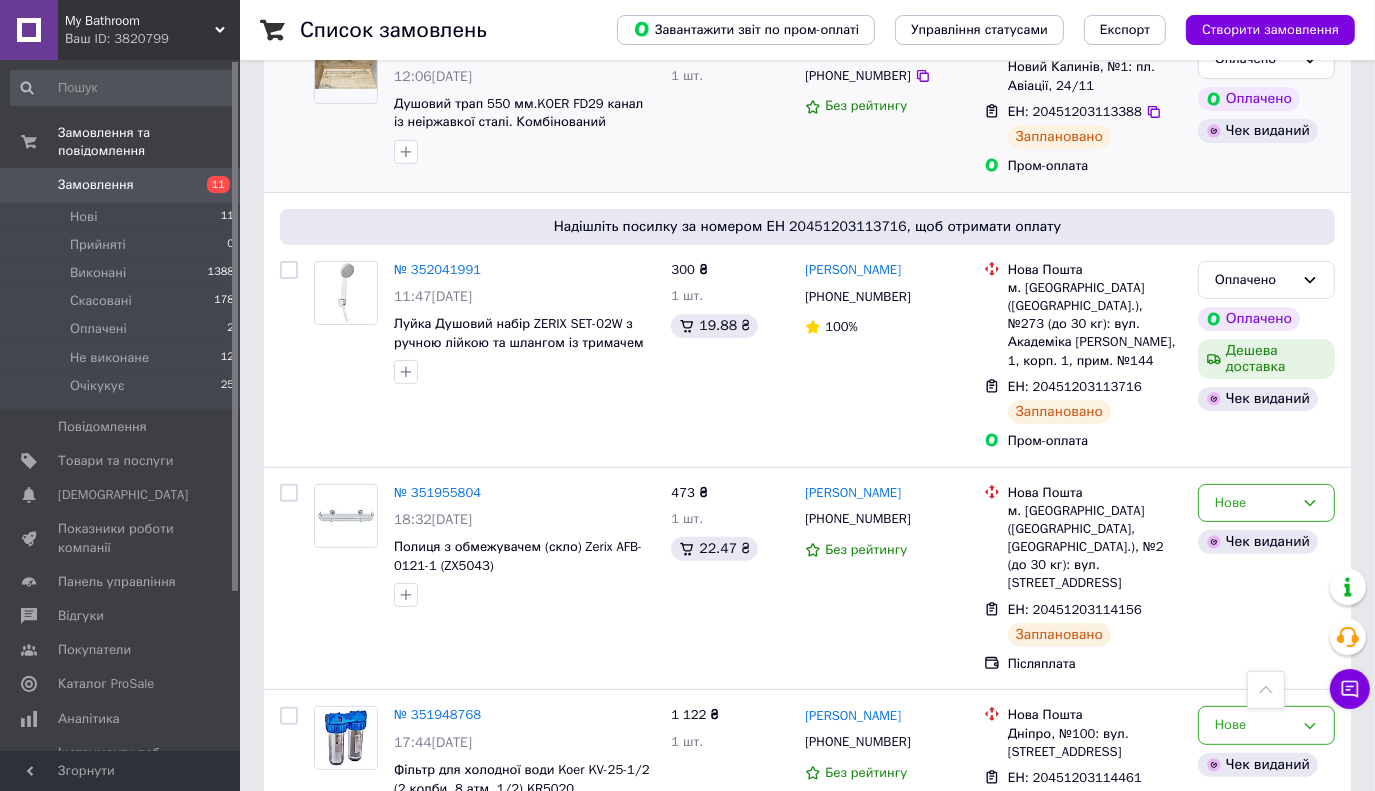 scroll, scrollTop: 0, scrollLeft: 0, axis: both 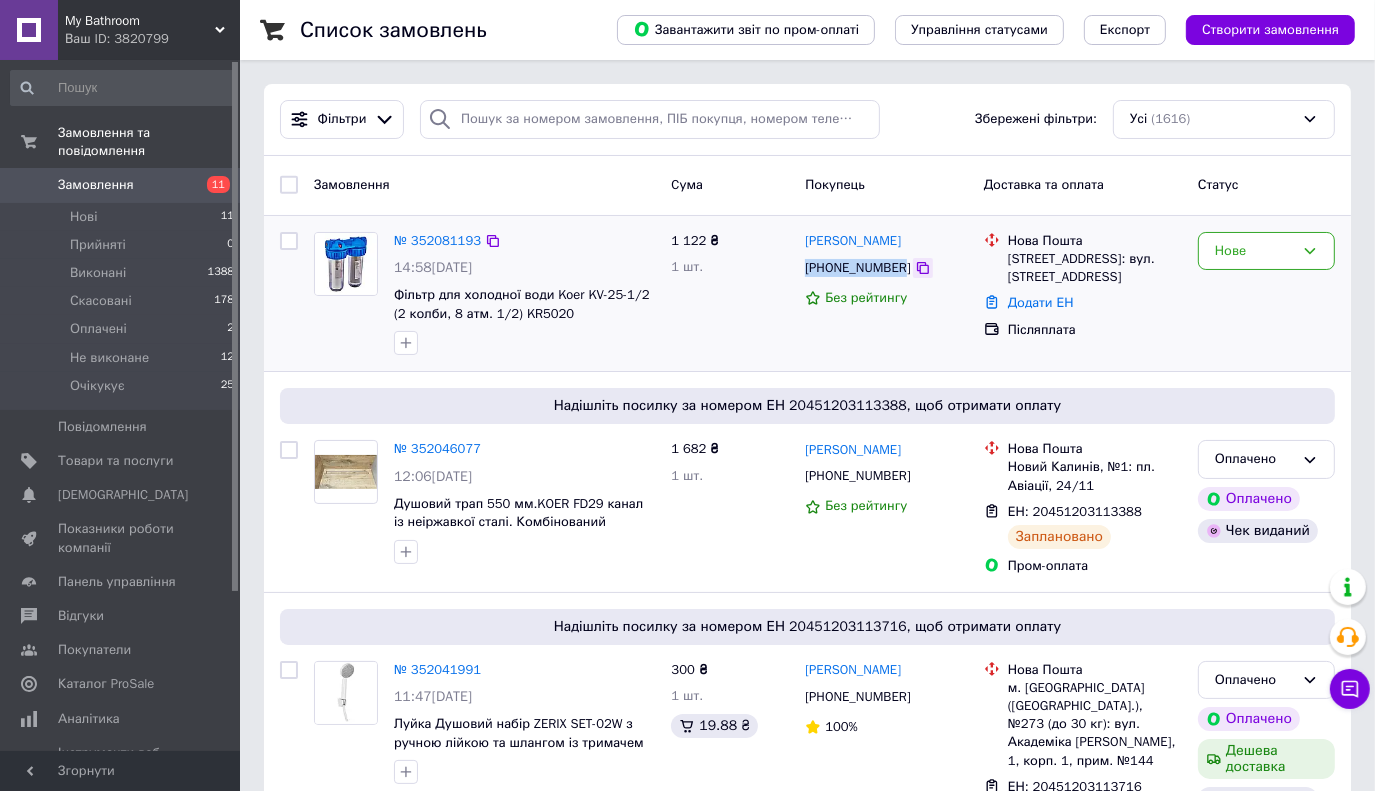 drag, startPoint x: 804, startPoint y: 267, endPoint x: 900, endPoint y: 259, distance: 96.332756 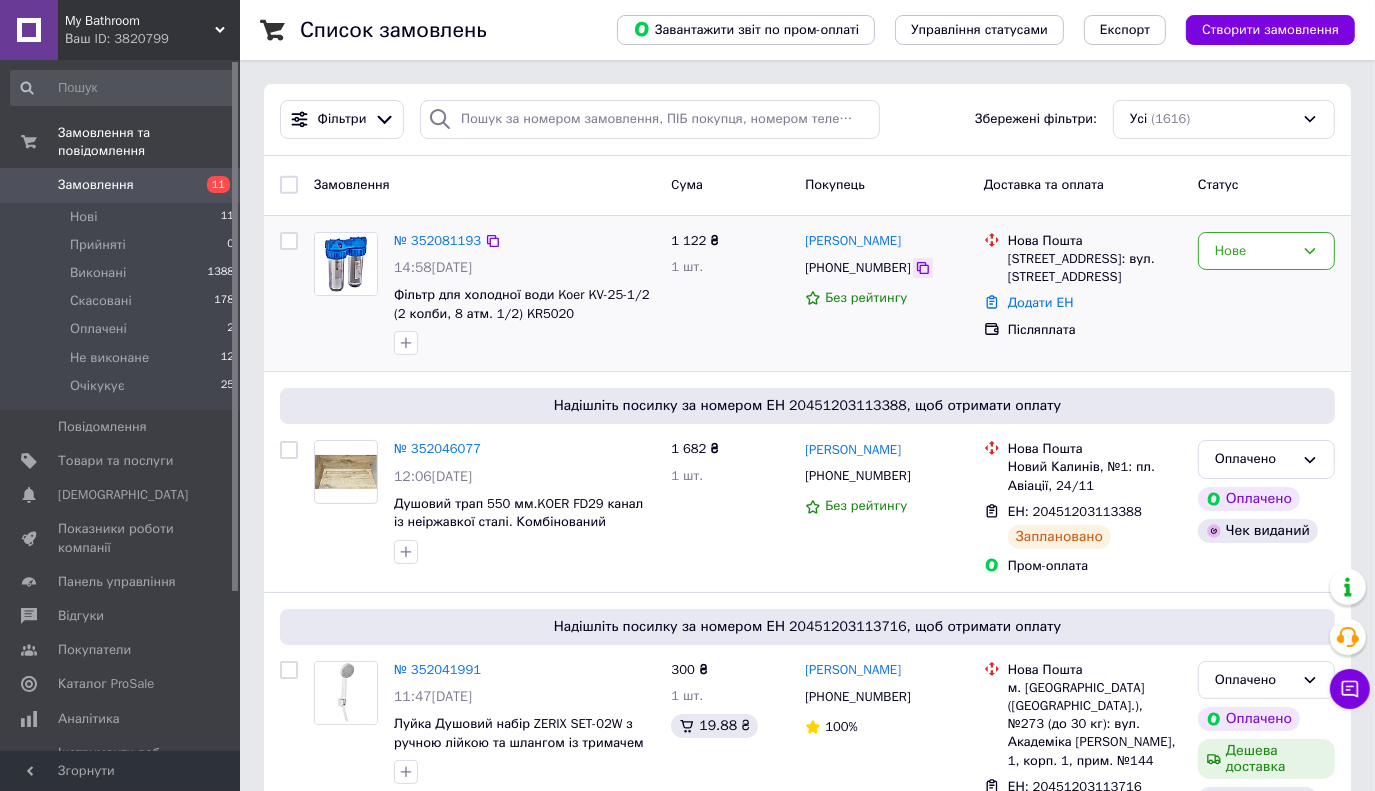 click 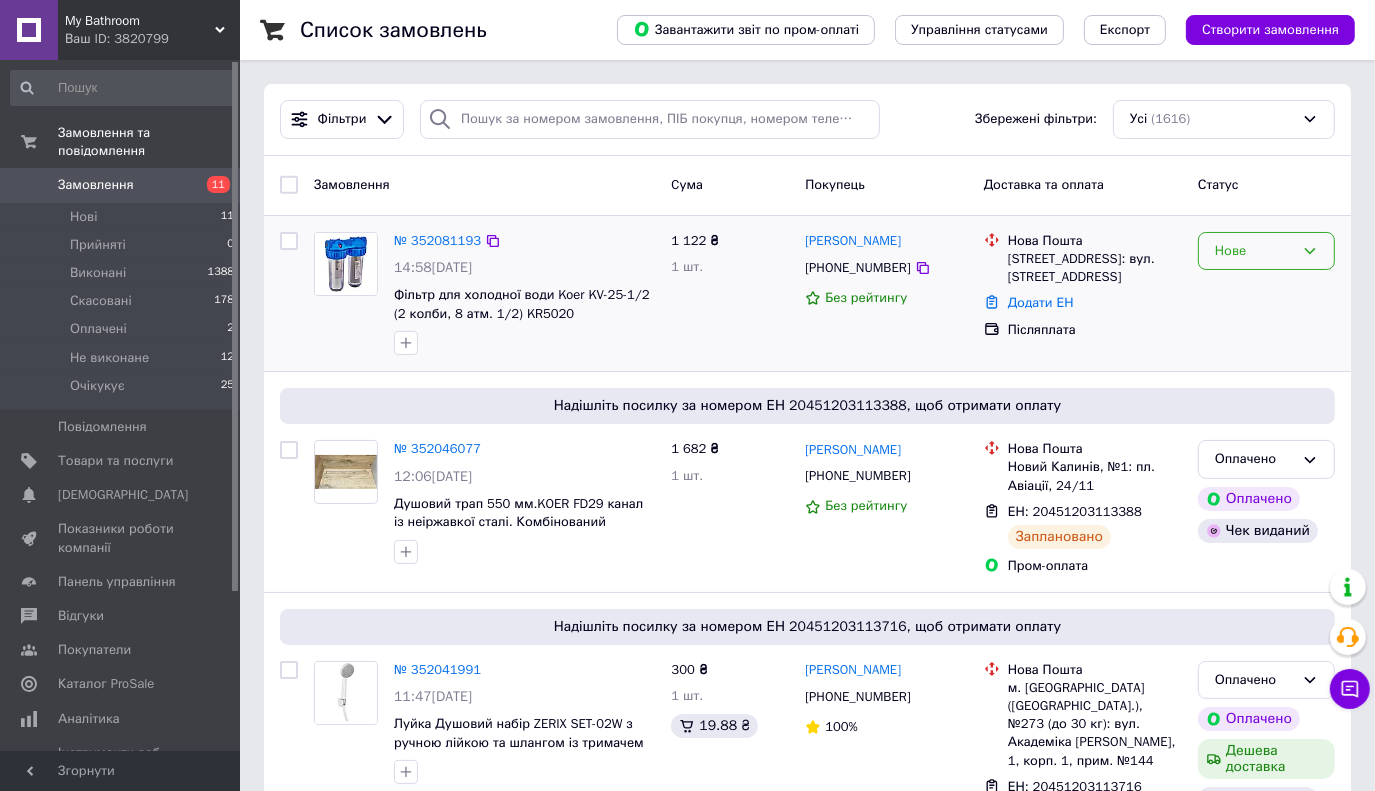 click on "Нове" at bounding box center (1254, 251) 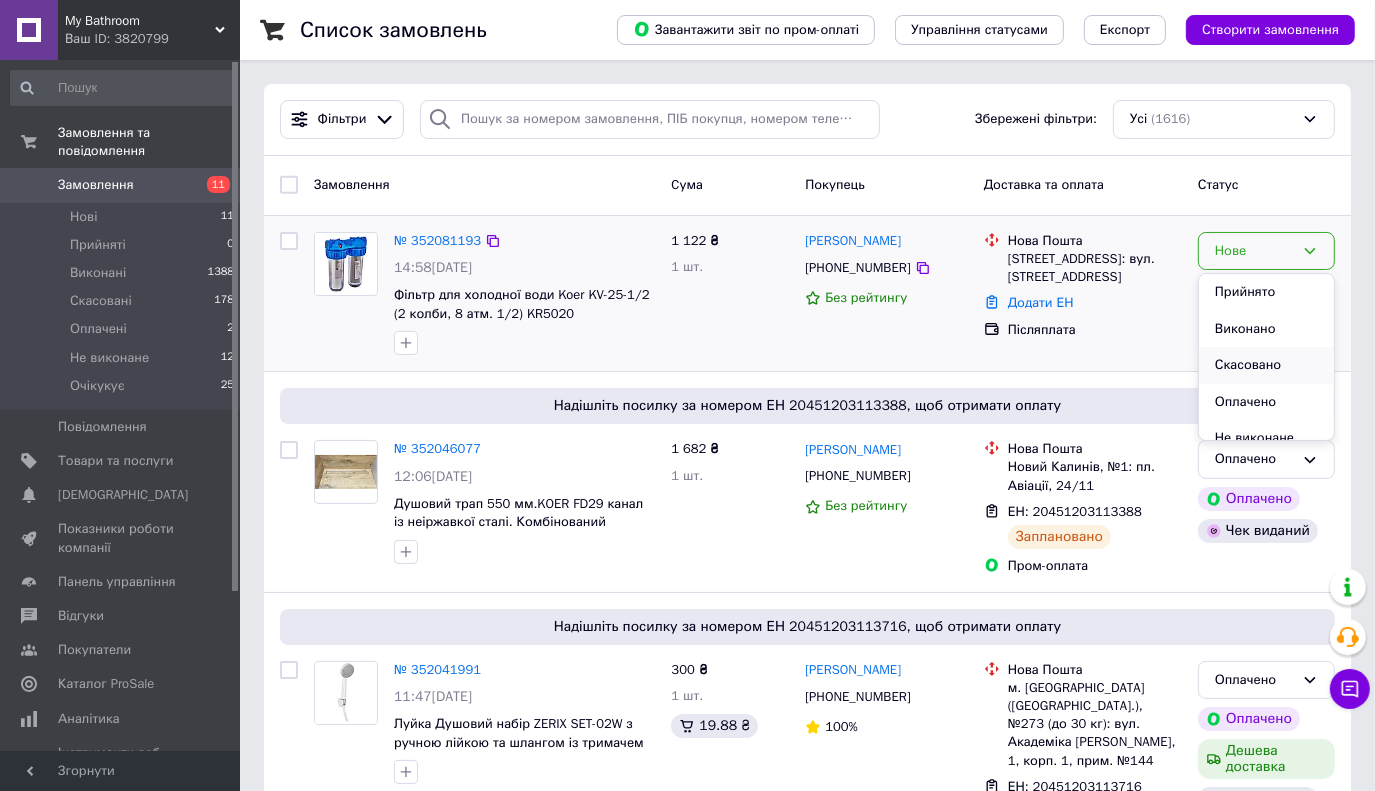scroll, scrollTop: 53, scrollLeft: 0, axis: vertical 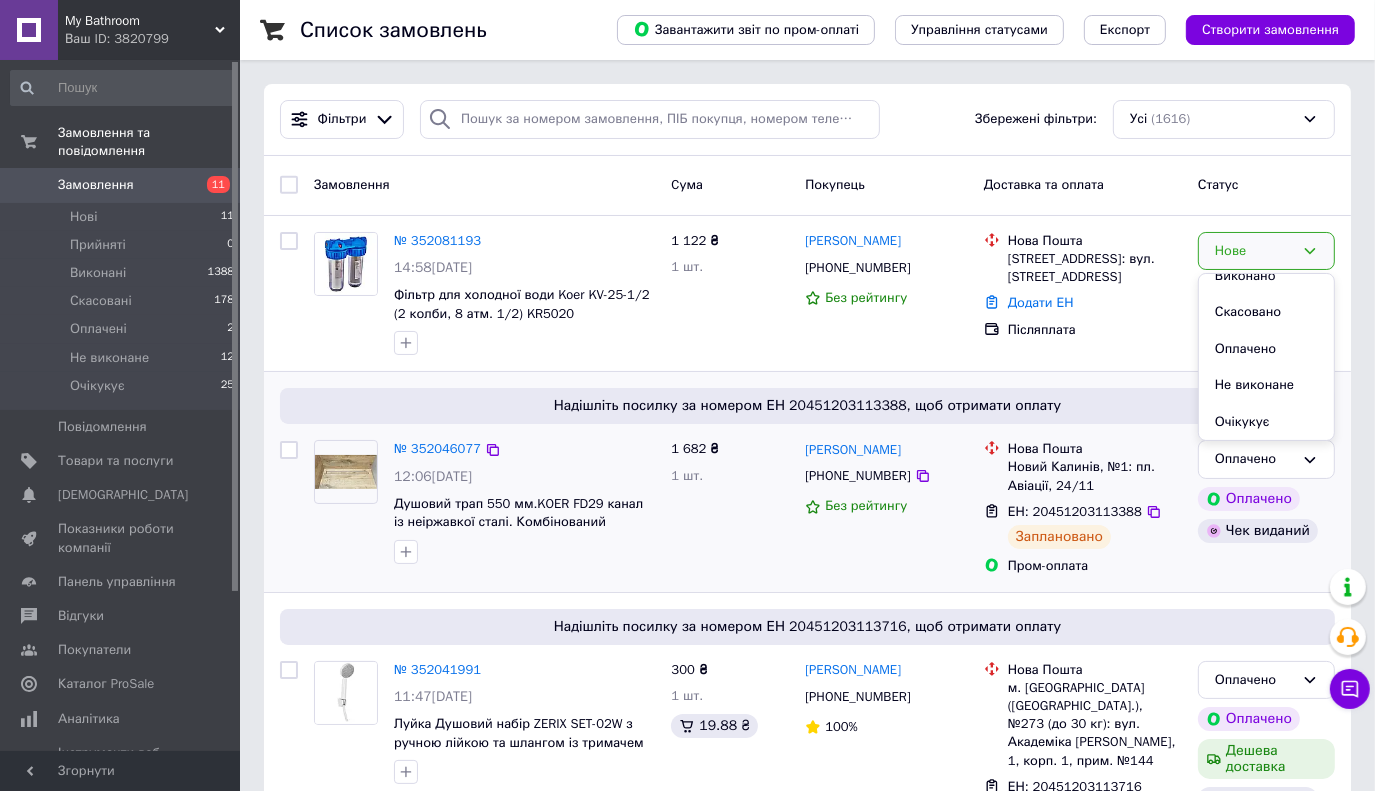 click on "Очікукує" at bounding box center [1266, 422] 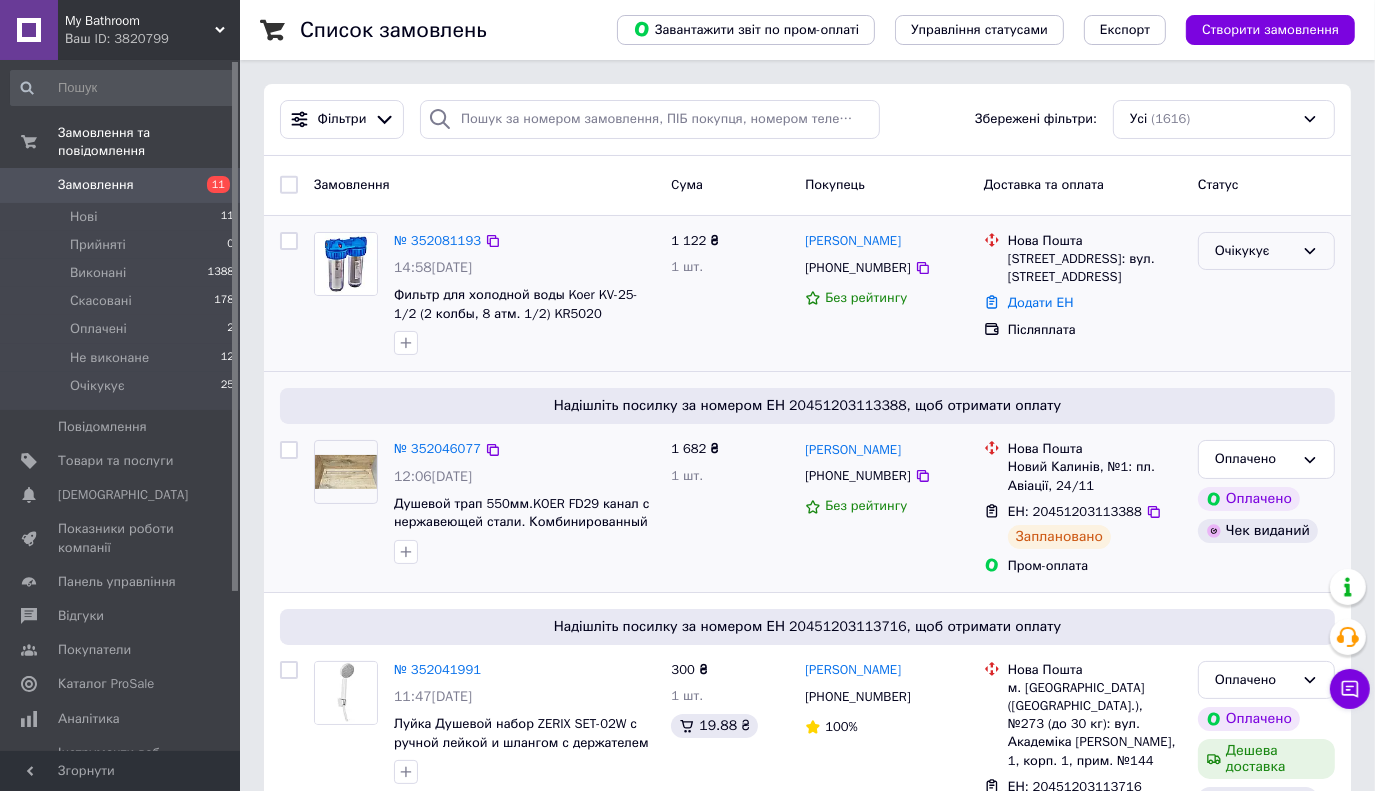 click on "Очікукує" at bounding box center (1254, 251) 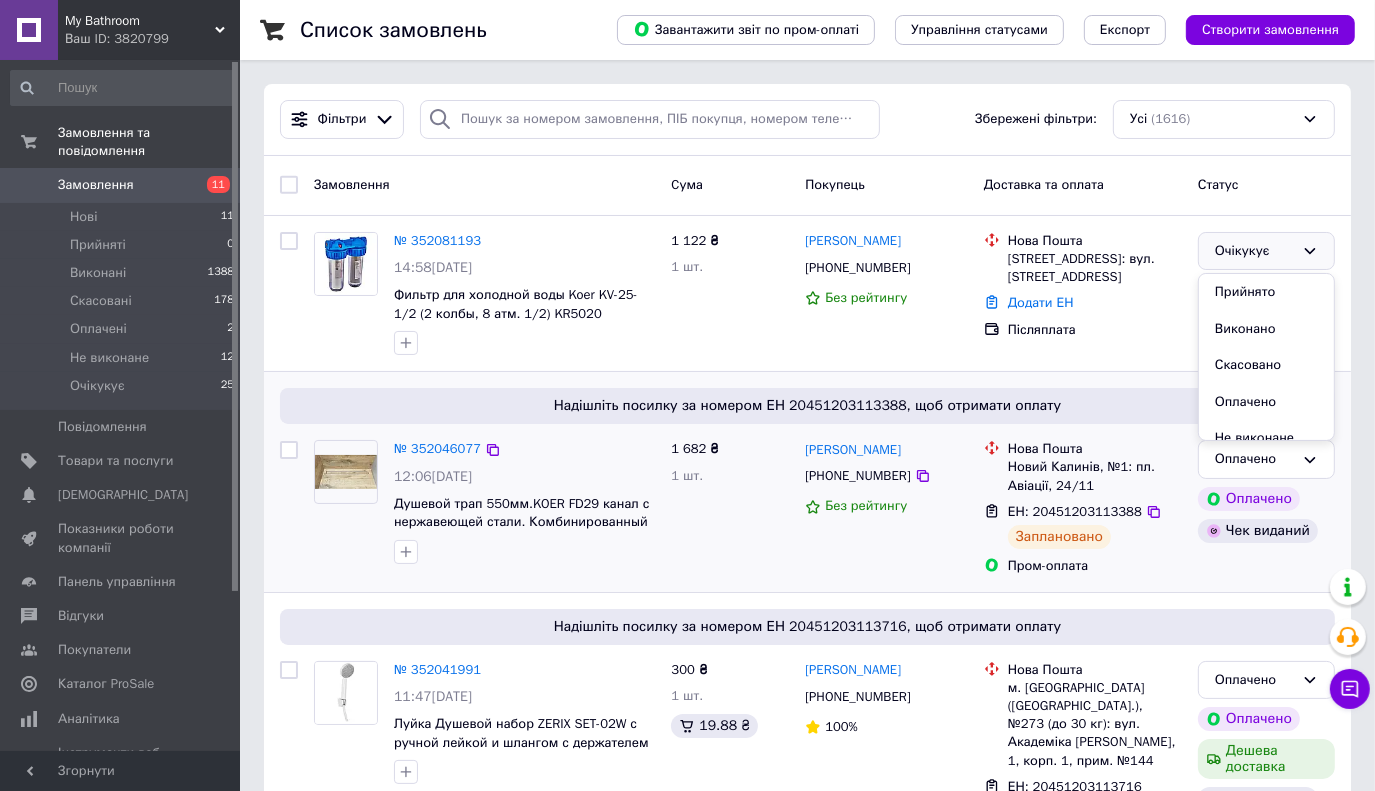 click on "Статус" at bounding box center (1266, 185) 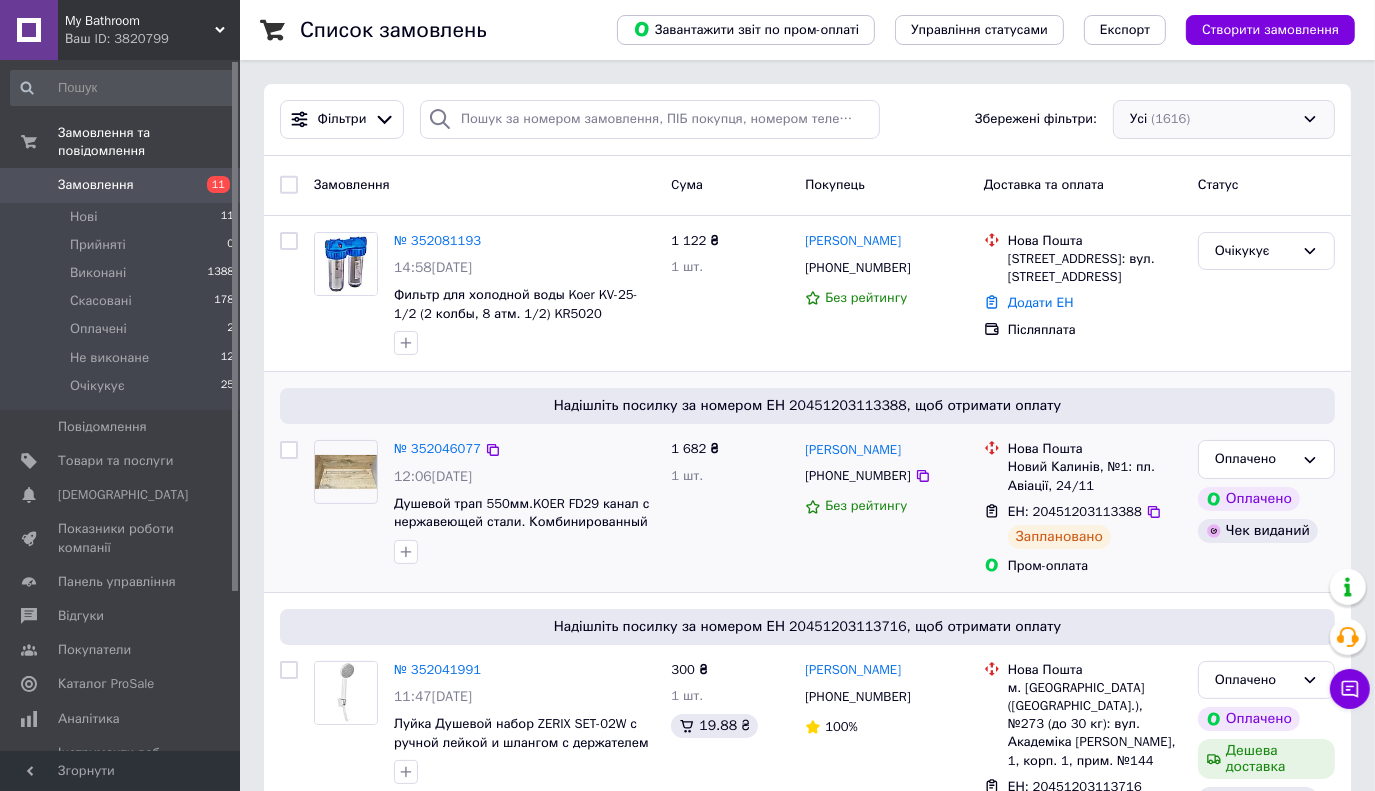click on "Усі (1616)" at bounding box center (1224, 119) 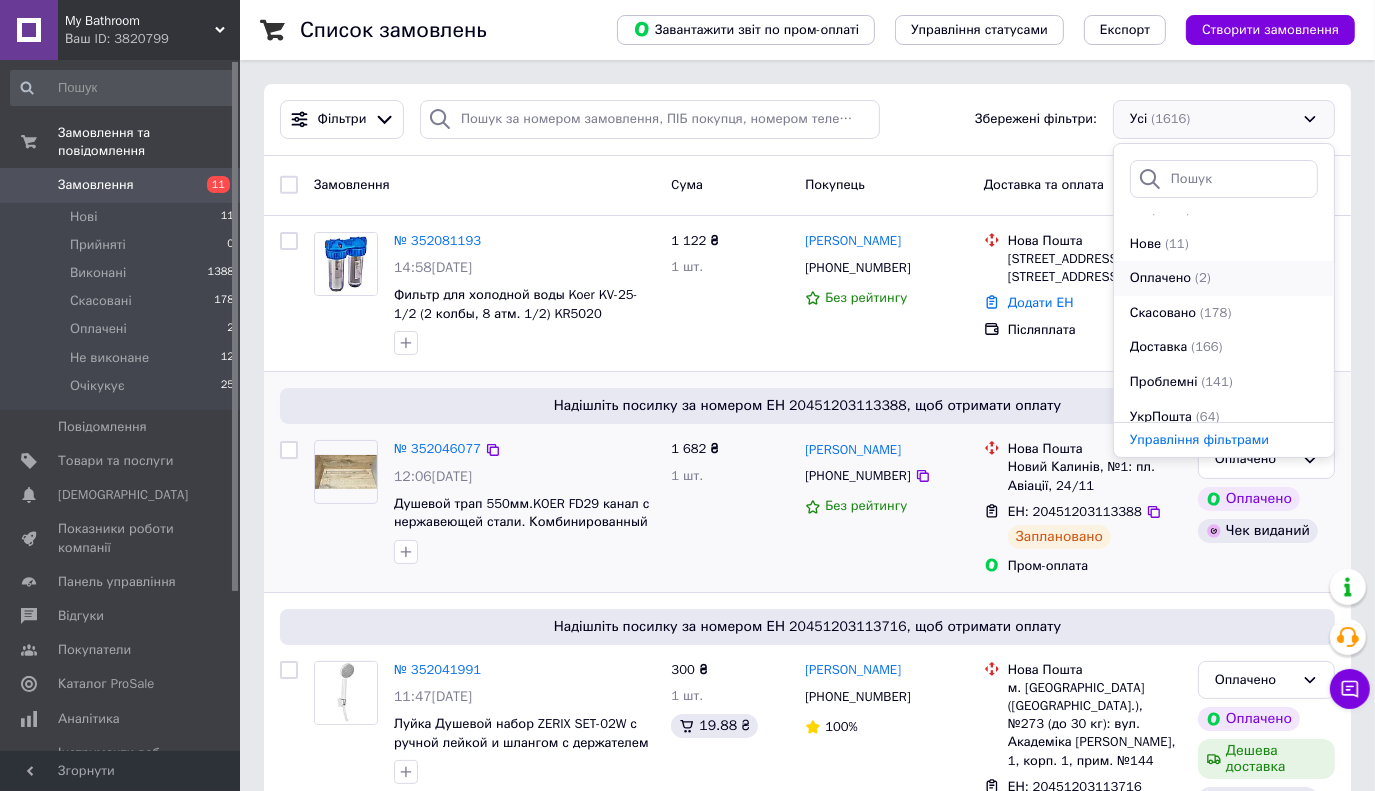 scroll, scrollTop: 34, scrollLeft: 0, axis: vertical 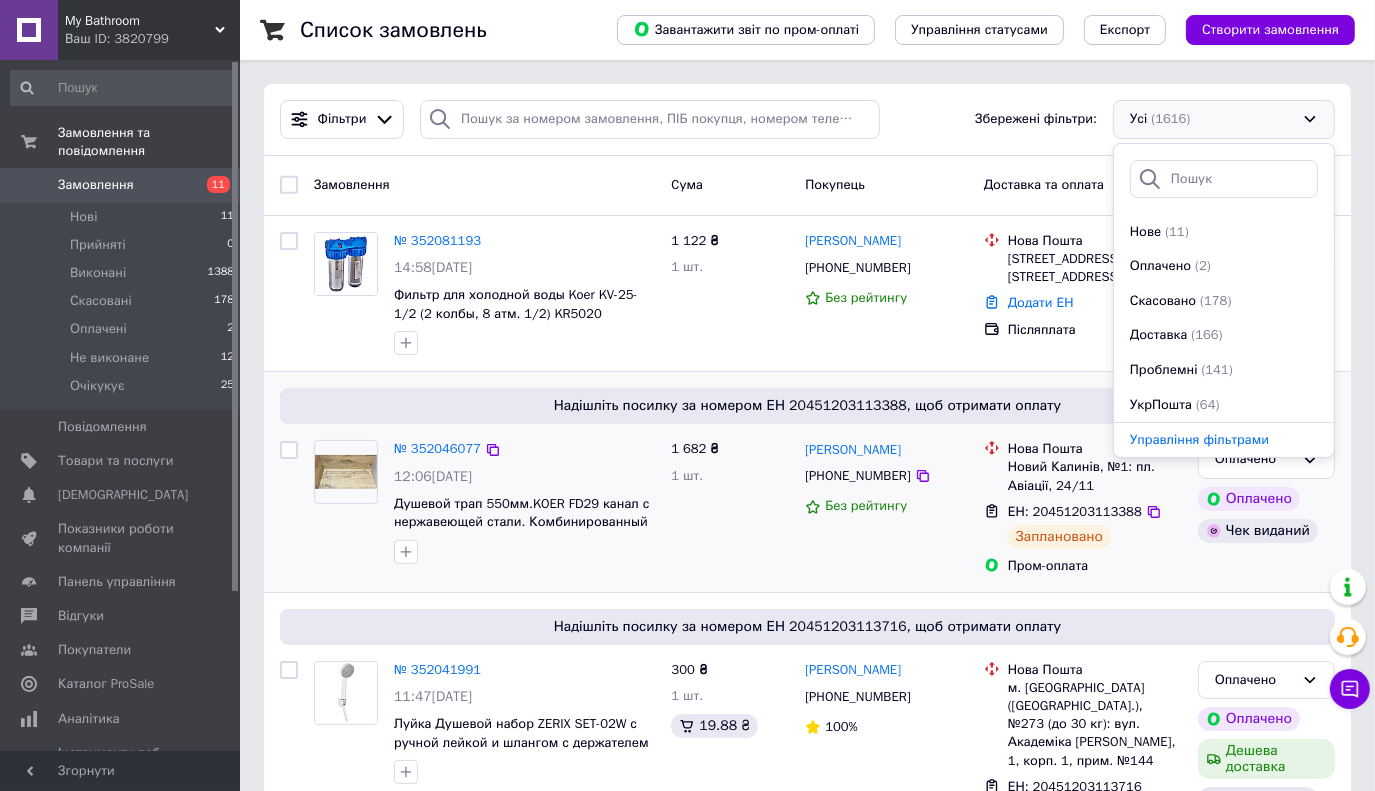 click on "Управління фільтрами" at bounding box center [1199, 439] 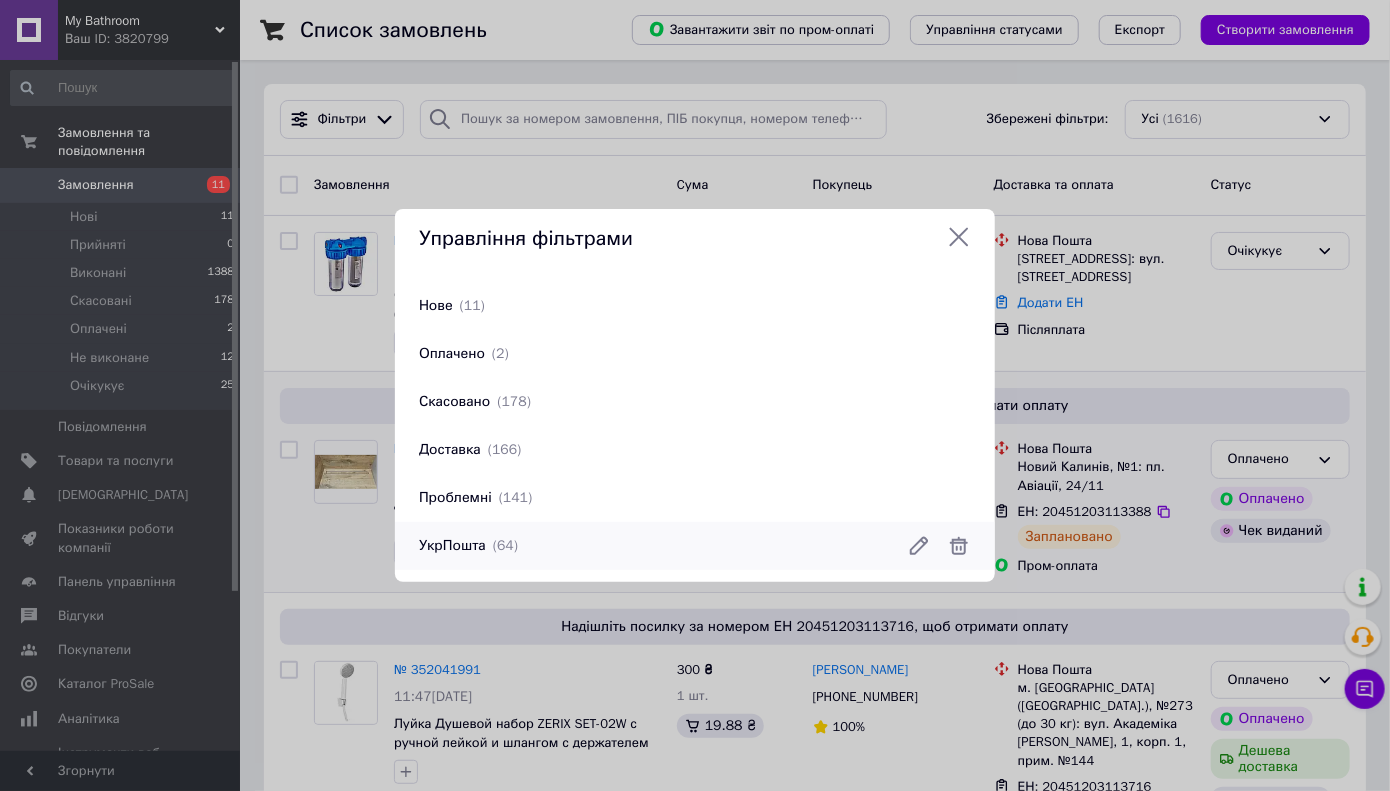 click 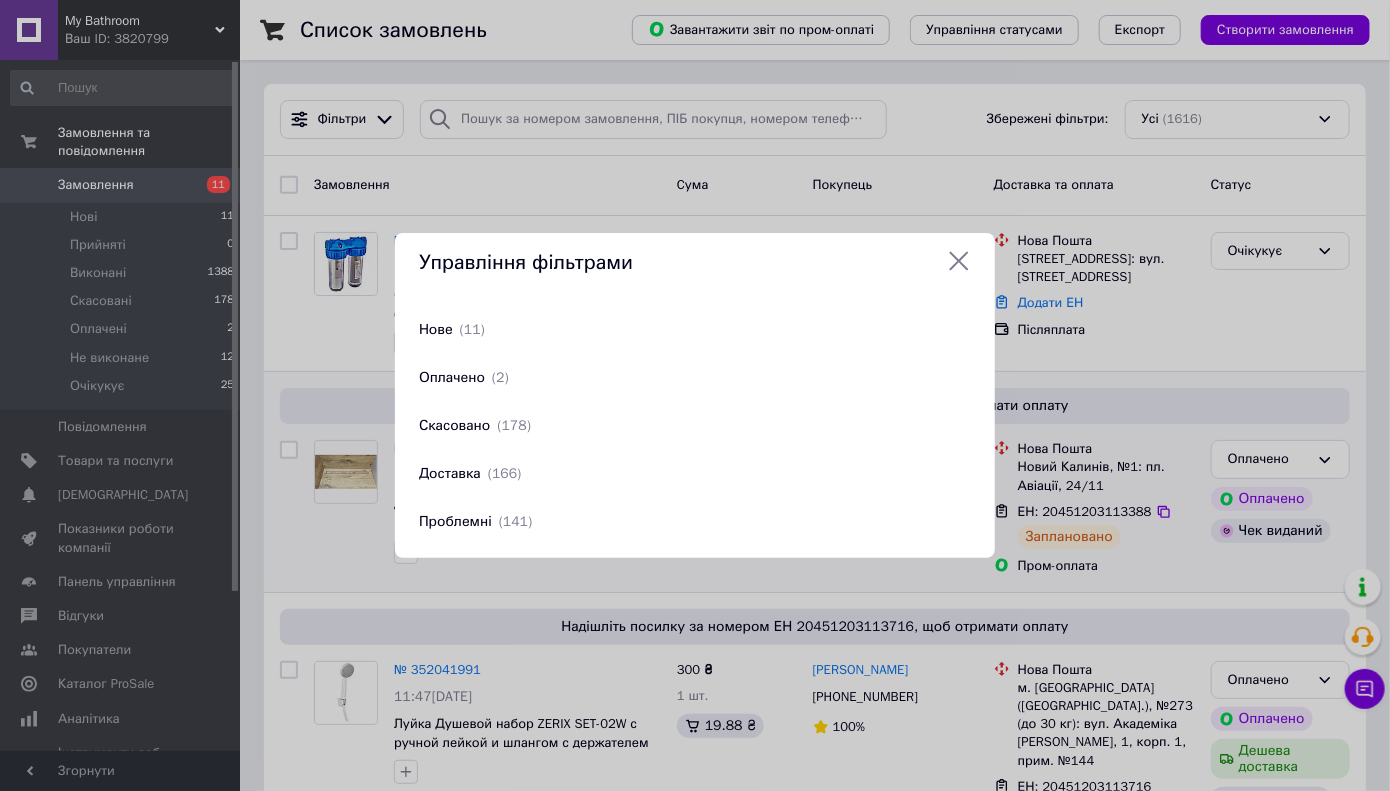 click on "Управління фільтрами Скасувати Зберегти Нове   (11) Скасувати Зберегти Оплачено   (2) Скасувати Зберегти Скасовано   (178) Скасувати Зберегти Доставка   (166) Скасувати Зберегти Проблемні   (141)" at bounding box center [695, 395] 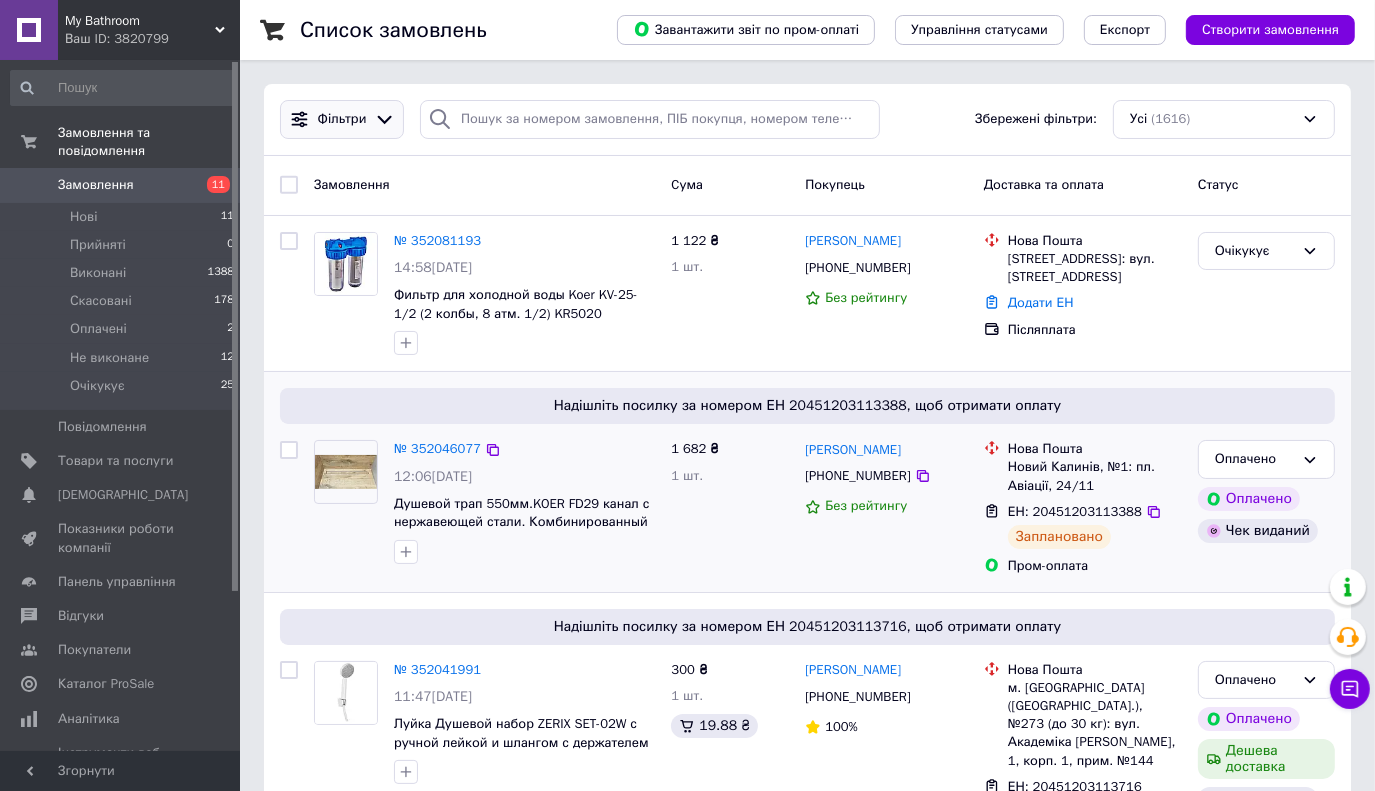 click 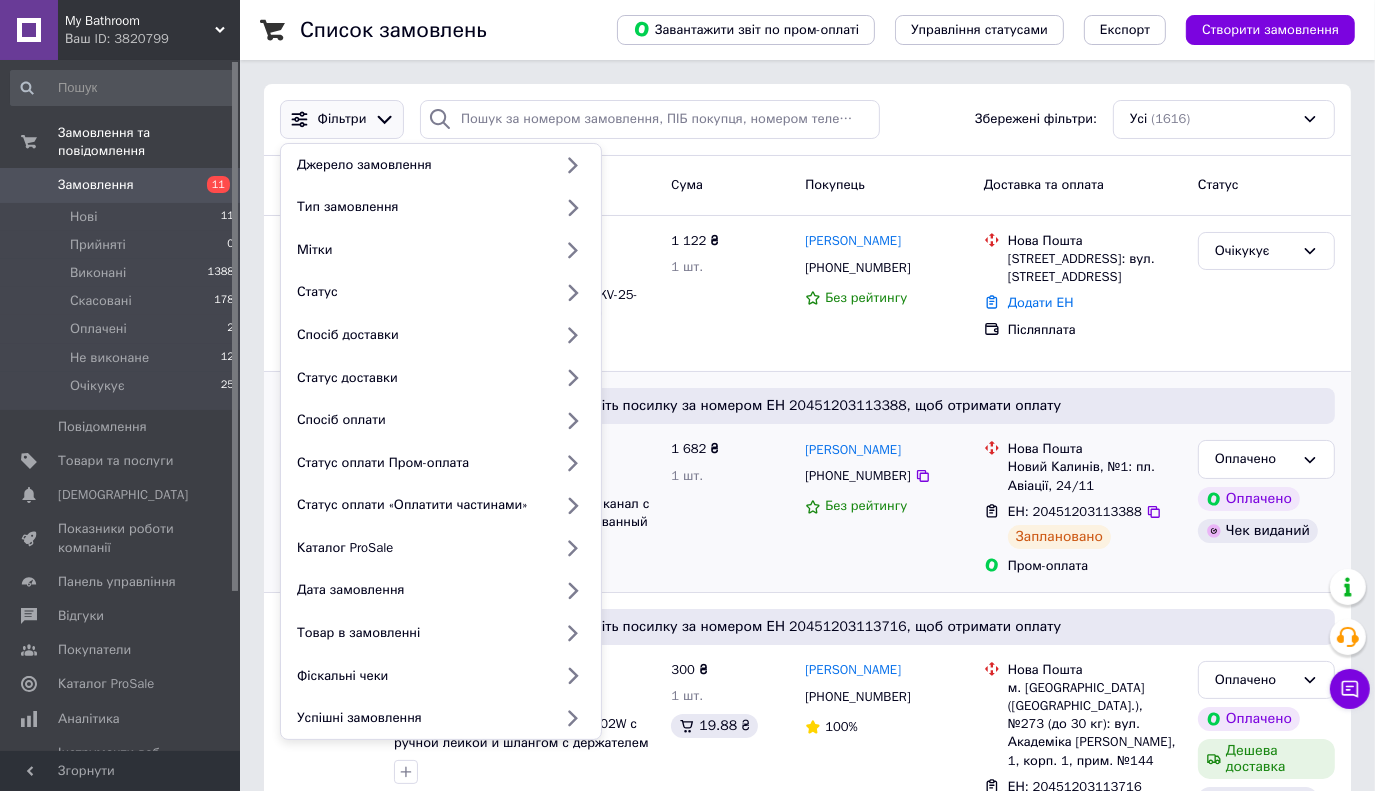 click 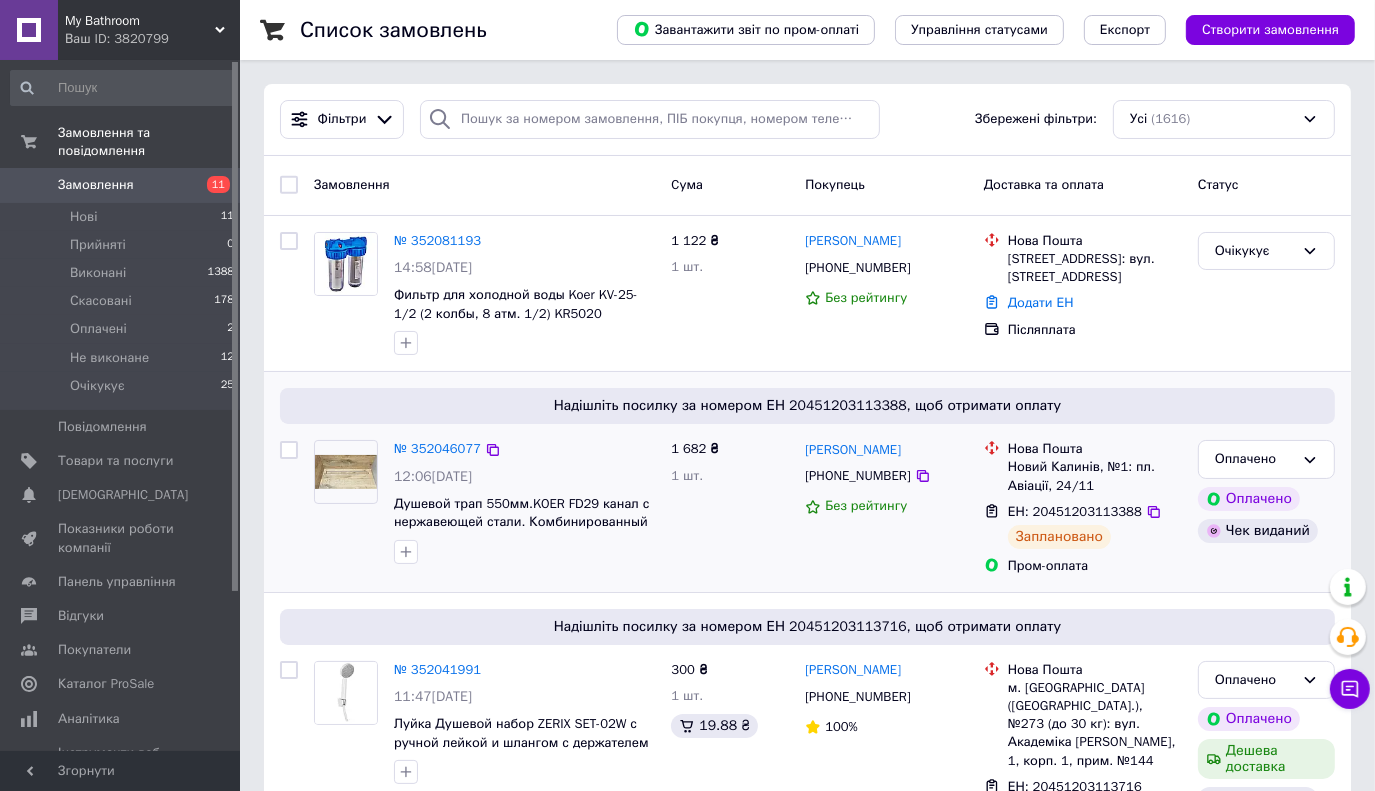 drag, startPoint x: 136, startPoint y: 363, endPoint x: 248, endPoint y: 403, distance: 118.92855 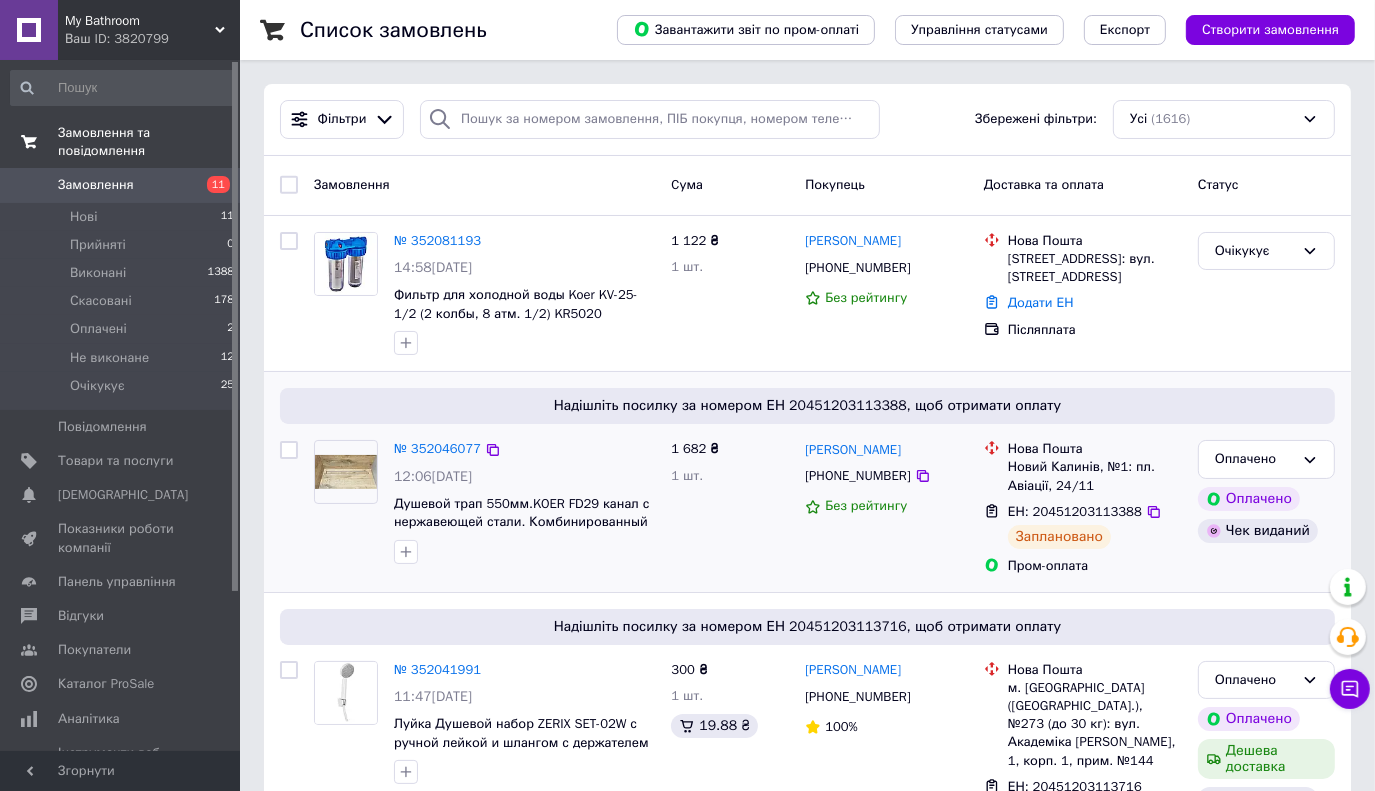 click on "Замовлення та повідомлення" at bounding box center [149, 142] 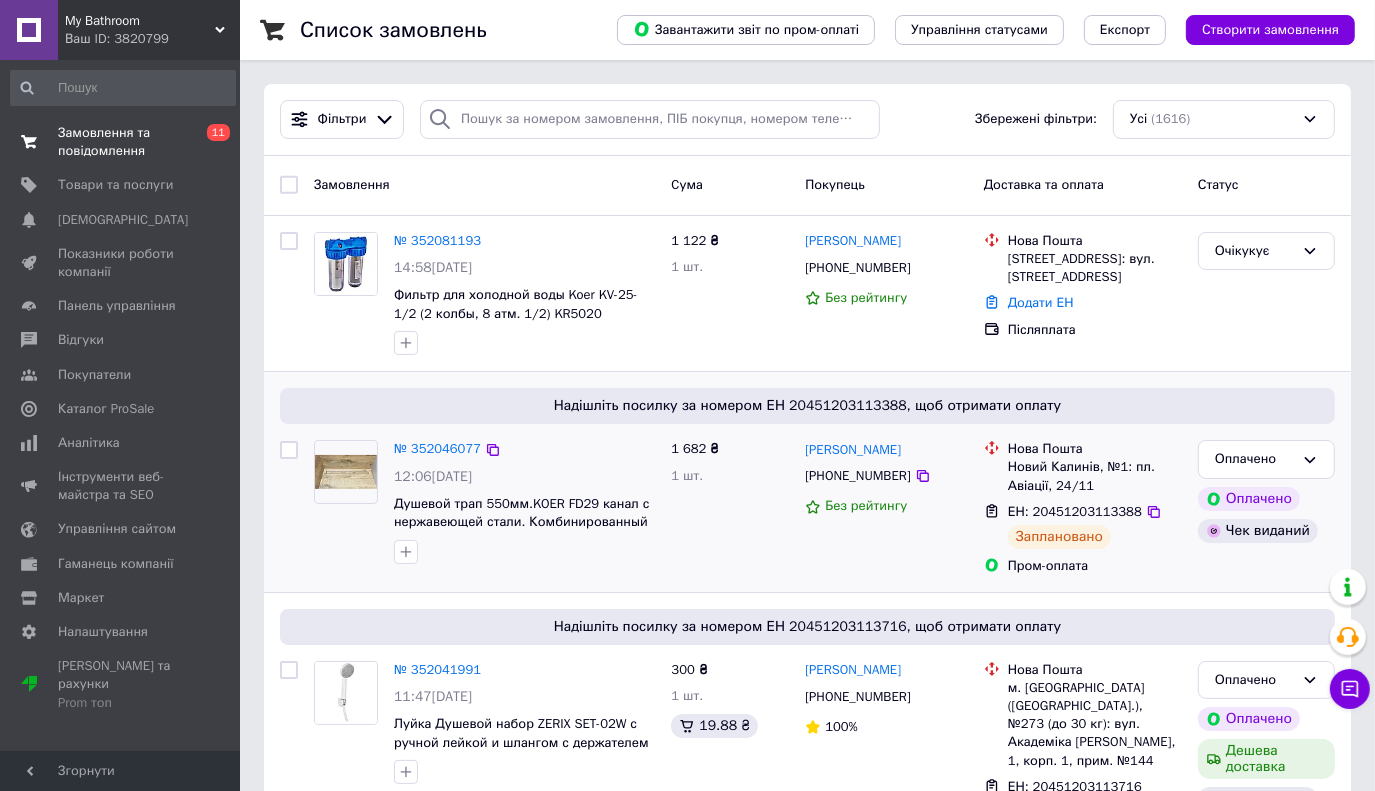 click on "Замовлення та повідомлення" at bounding box center [121, 142] 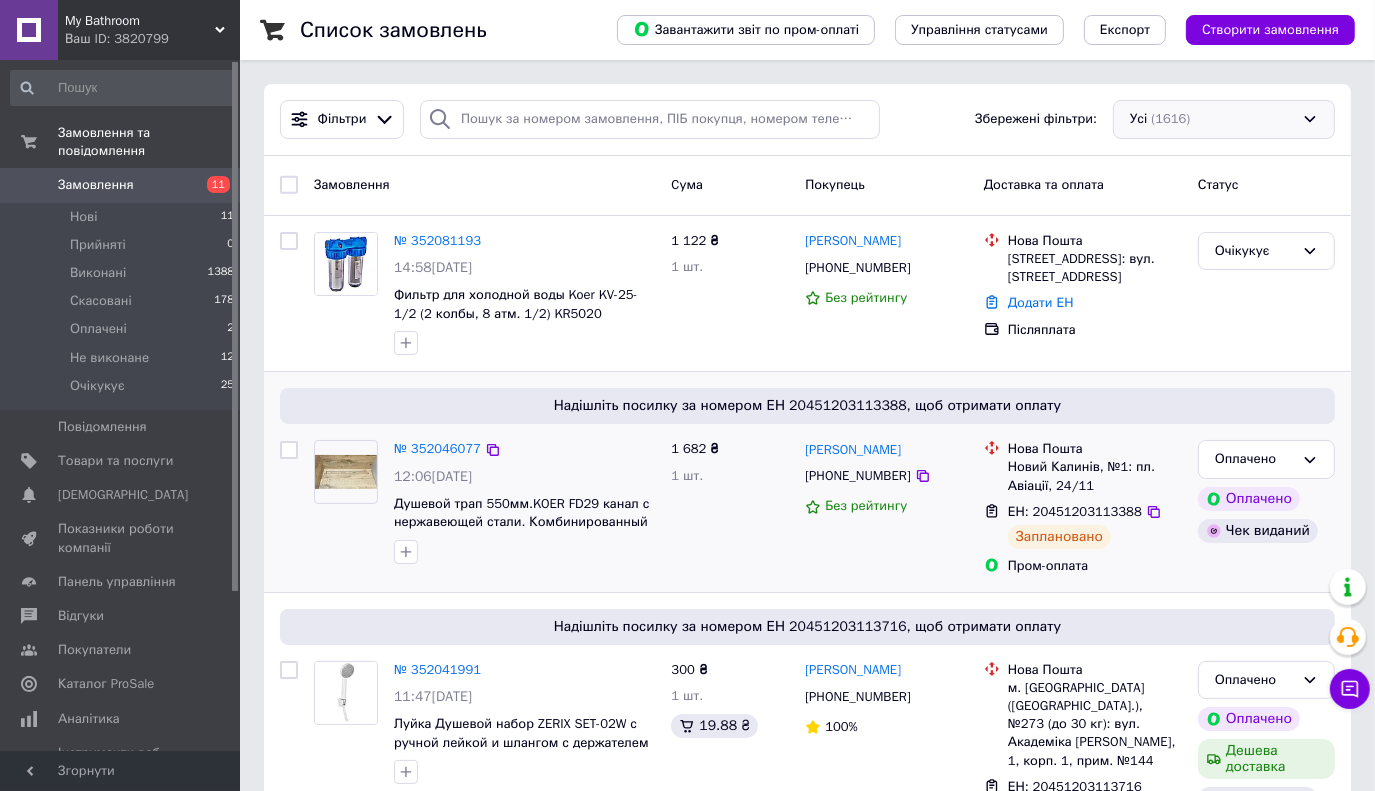 click on "Усі (1616)" at bounding box center (1224, 119) 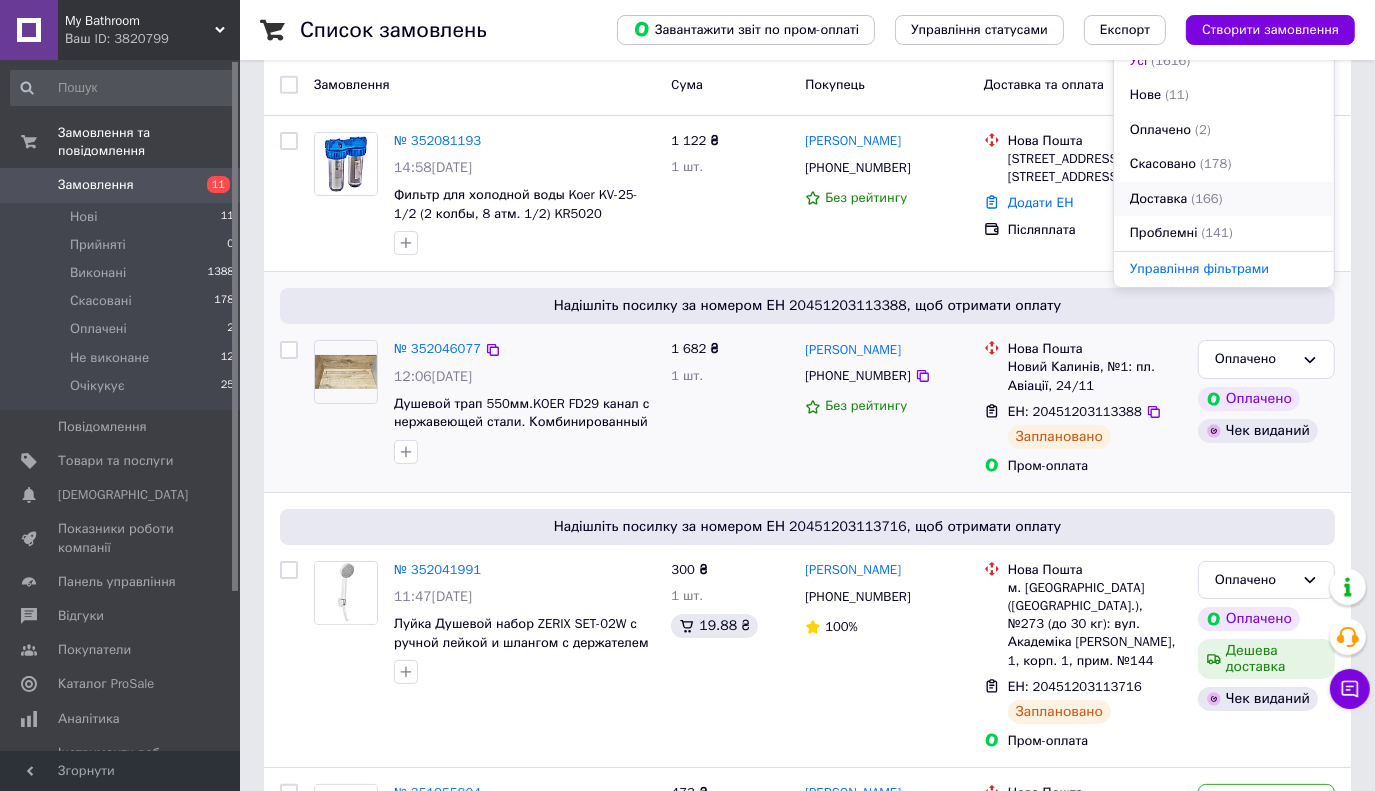 scroll, scrollTop: 0, scrollLeft: 0, axis: both 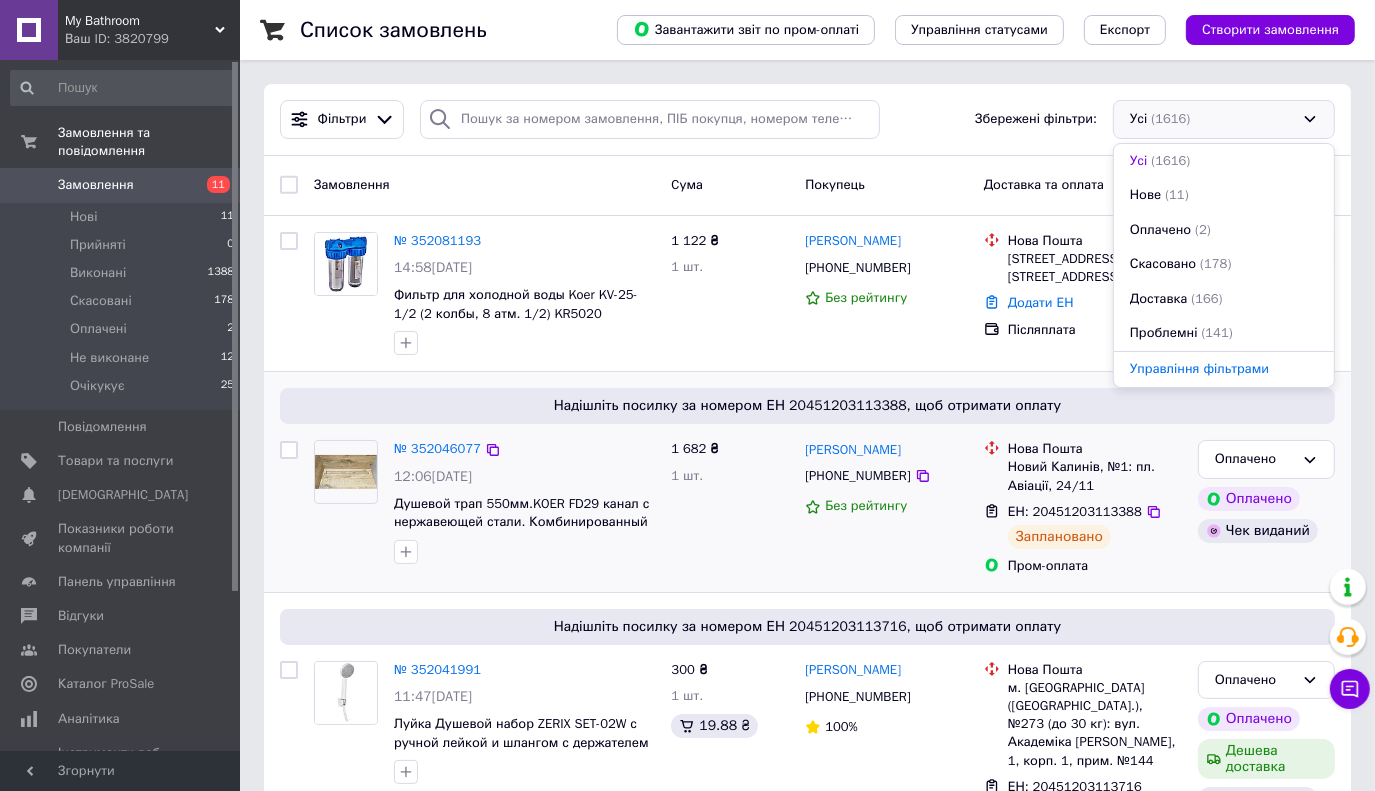 click on "Замовлення" at bounding box center (484, 185) 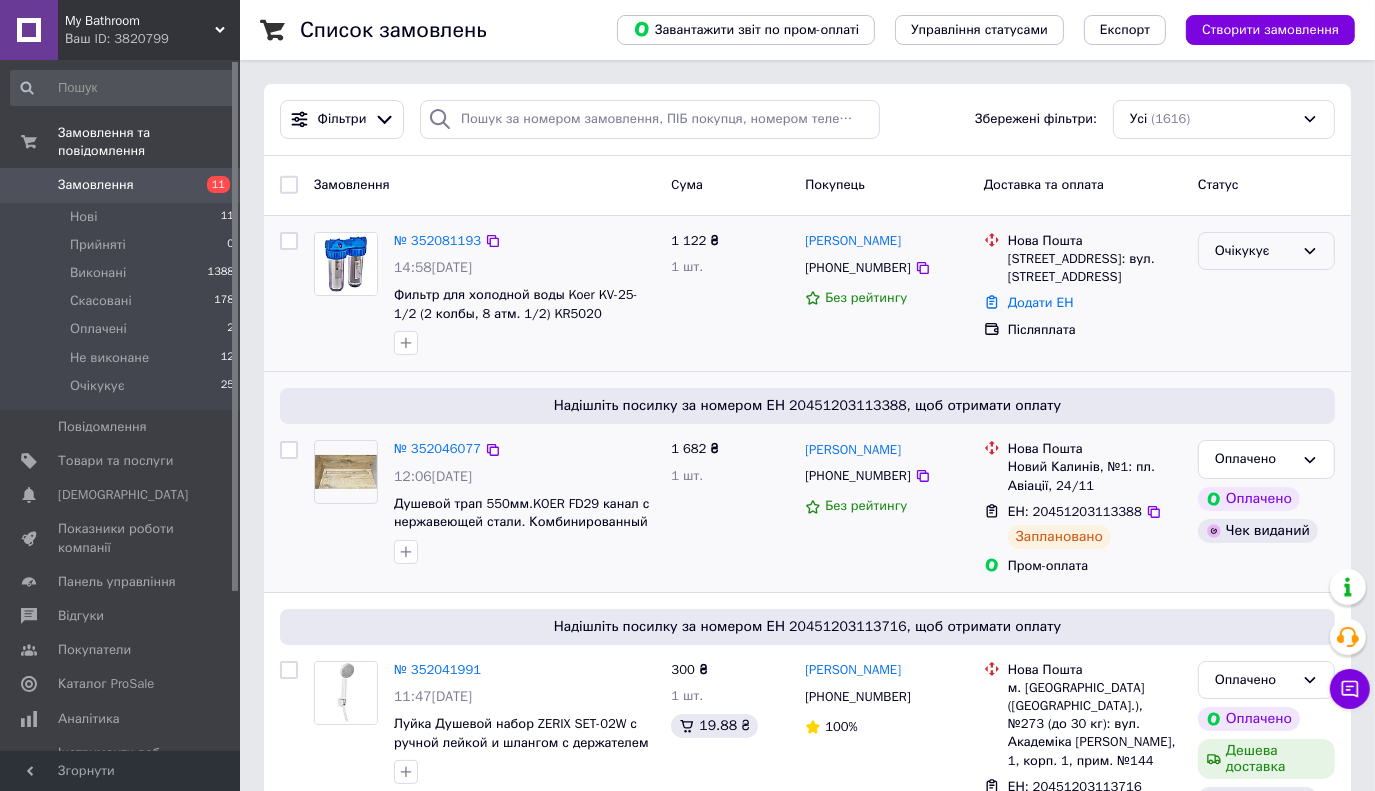 click 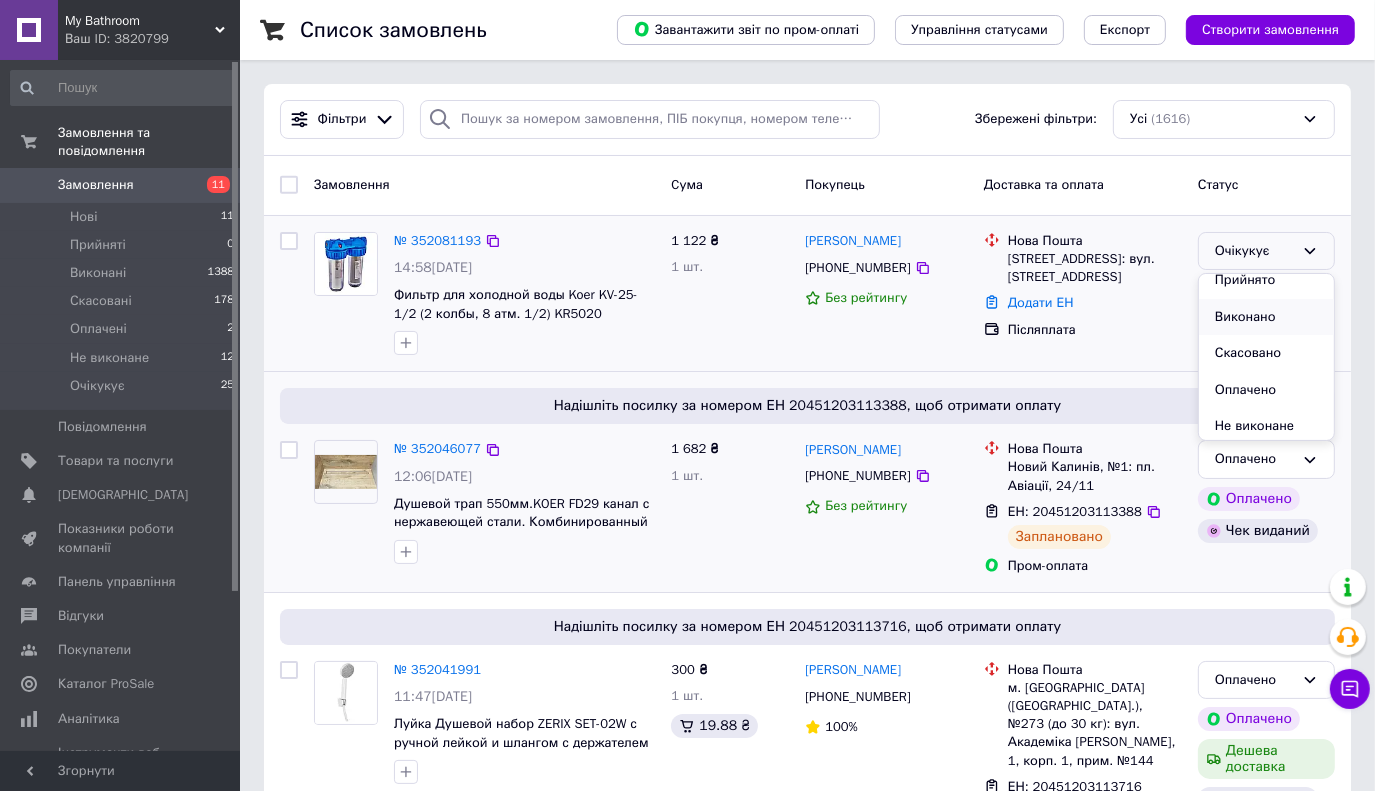 scroll, scrollTop: 16, scrollLeft: 0, axis: vertical 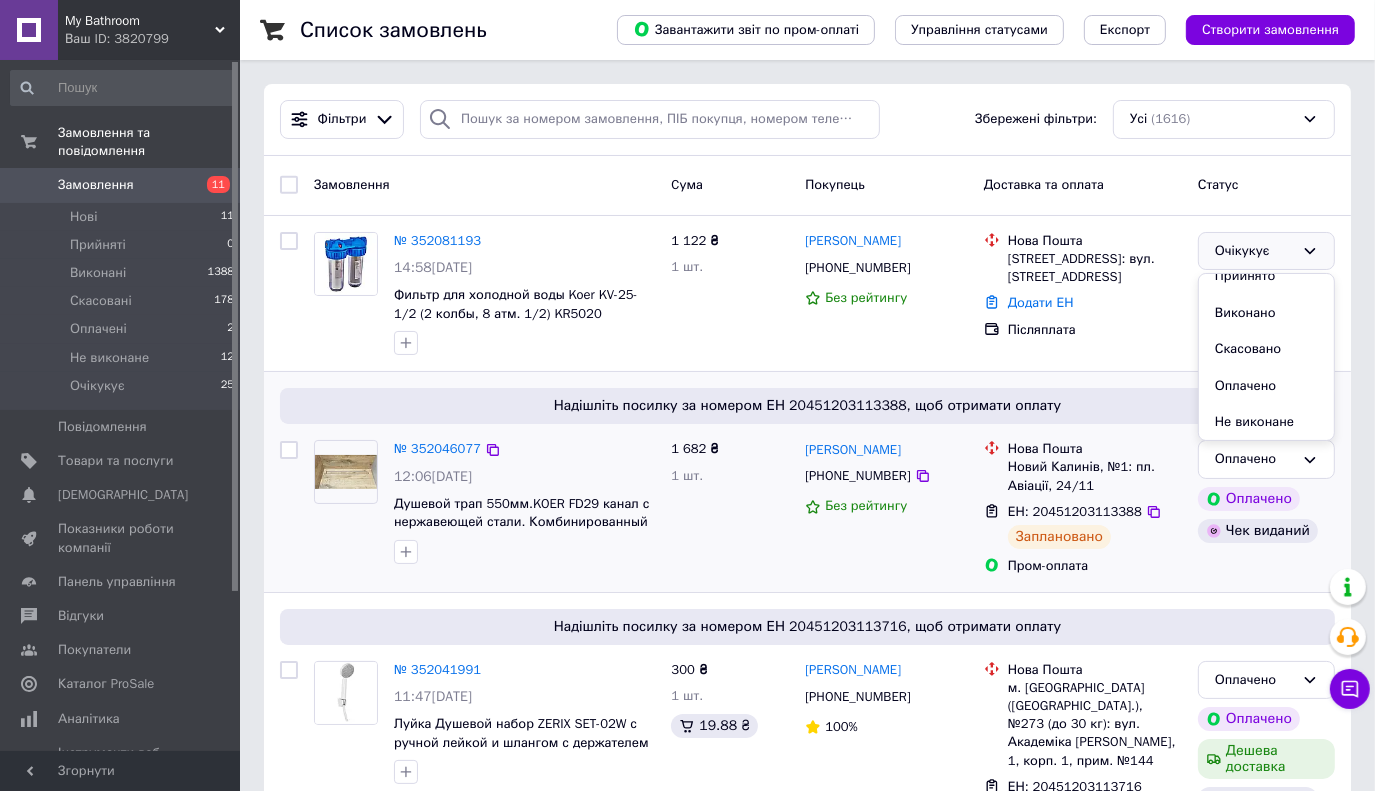 click on "Замовлення Cума Покупець Доставка та оплата Статус" at bounding box center [807, 185] 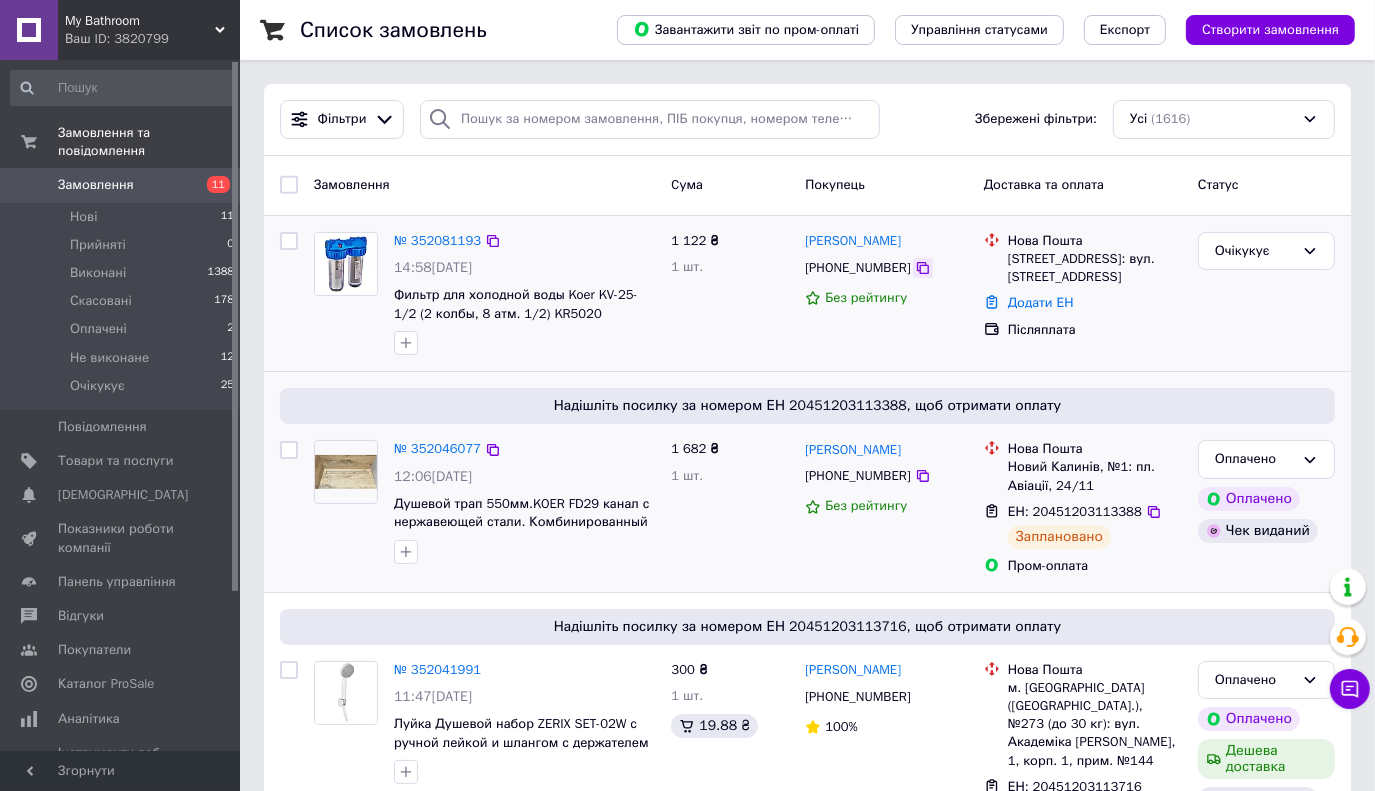click 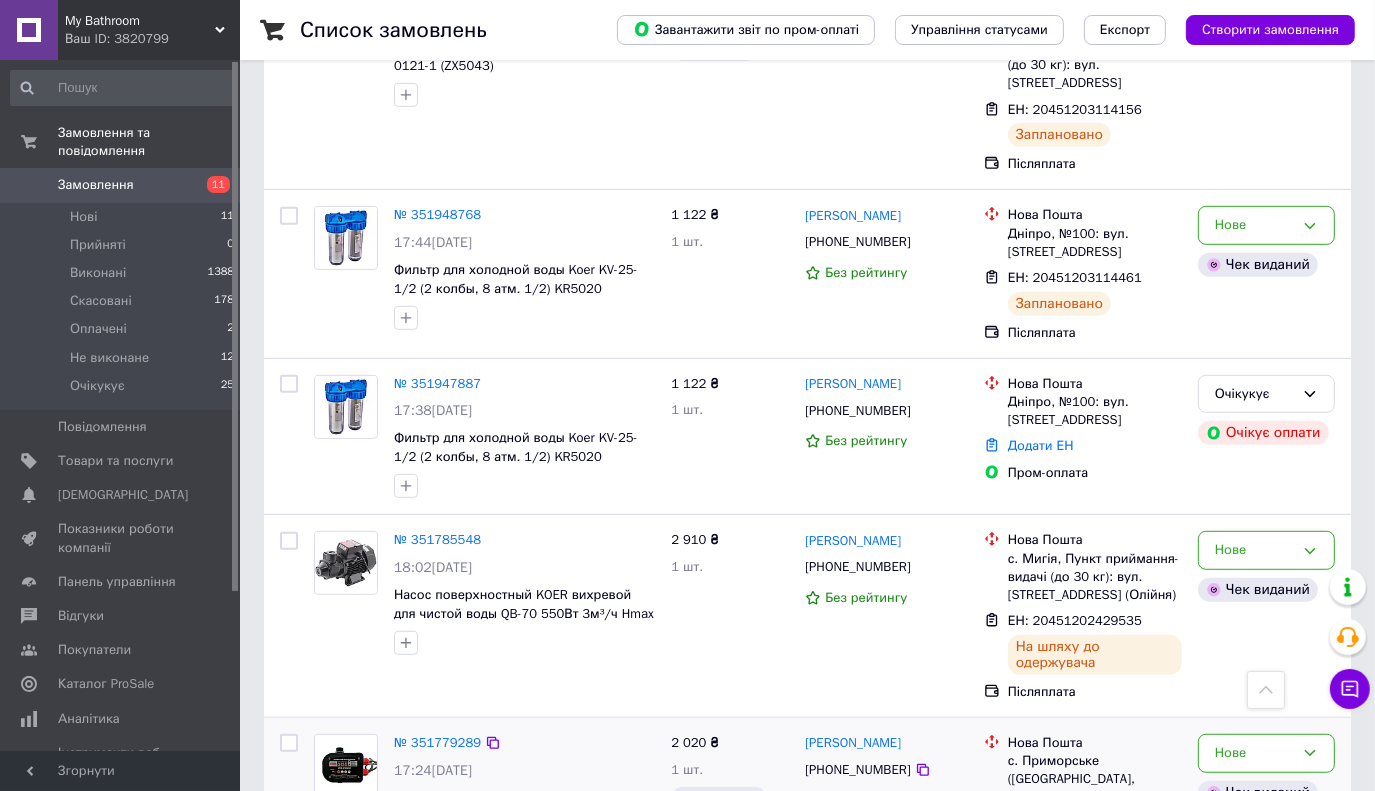 scroll, scrollTop: 900, scrollLeft: 0, axis: vertical 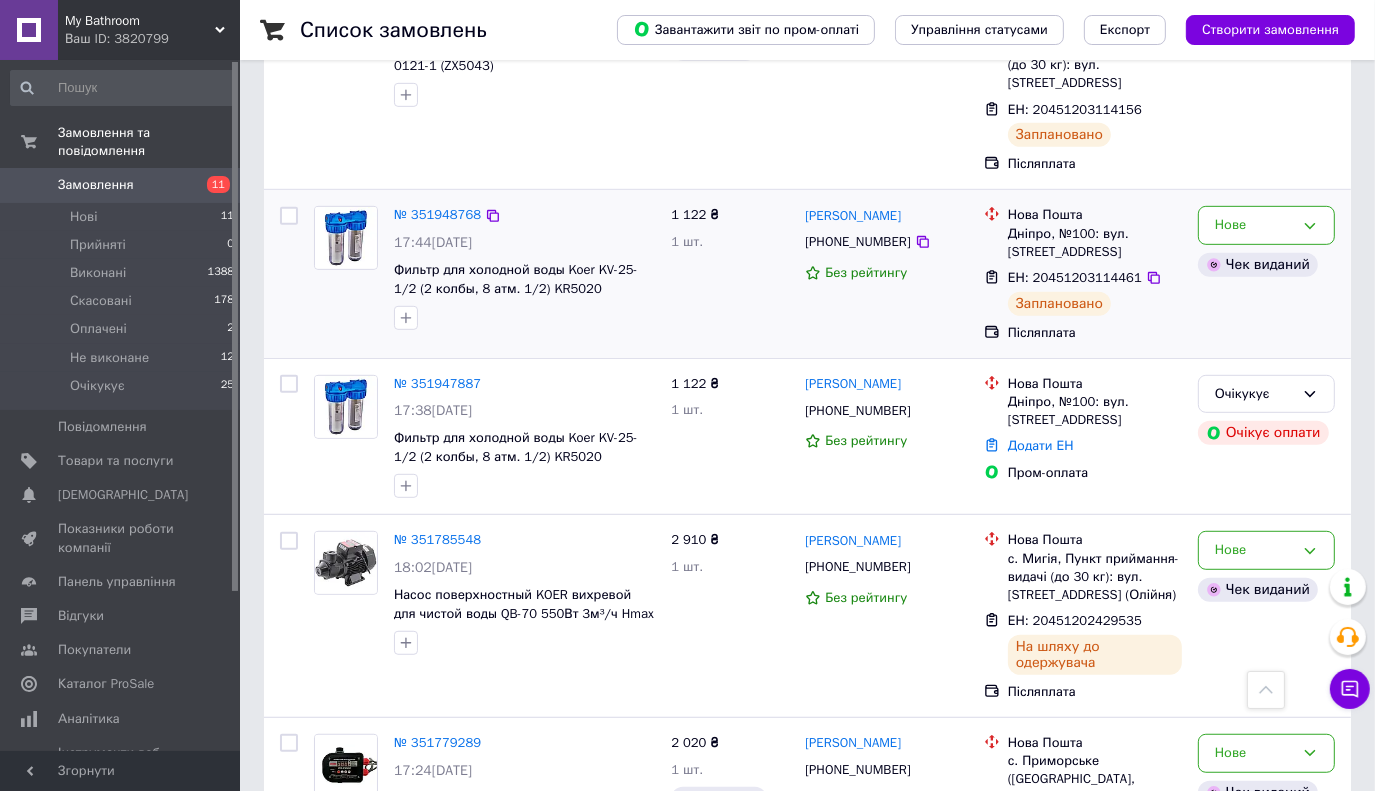 click at bounding box center [289, 216] 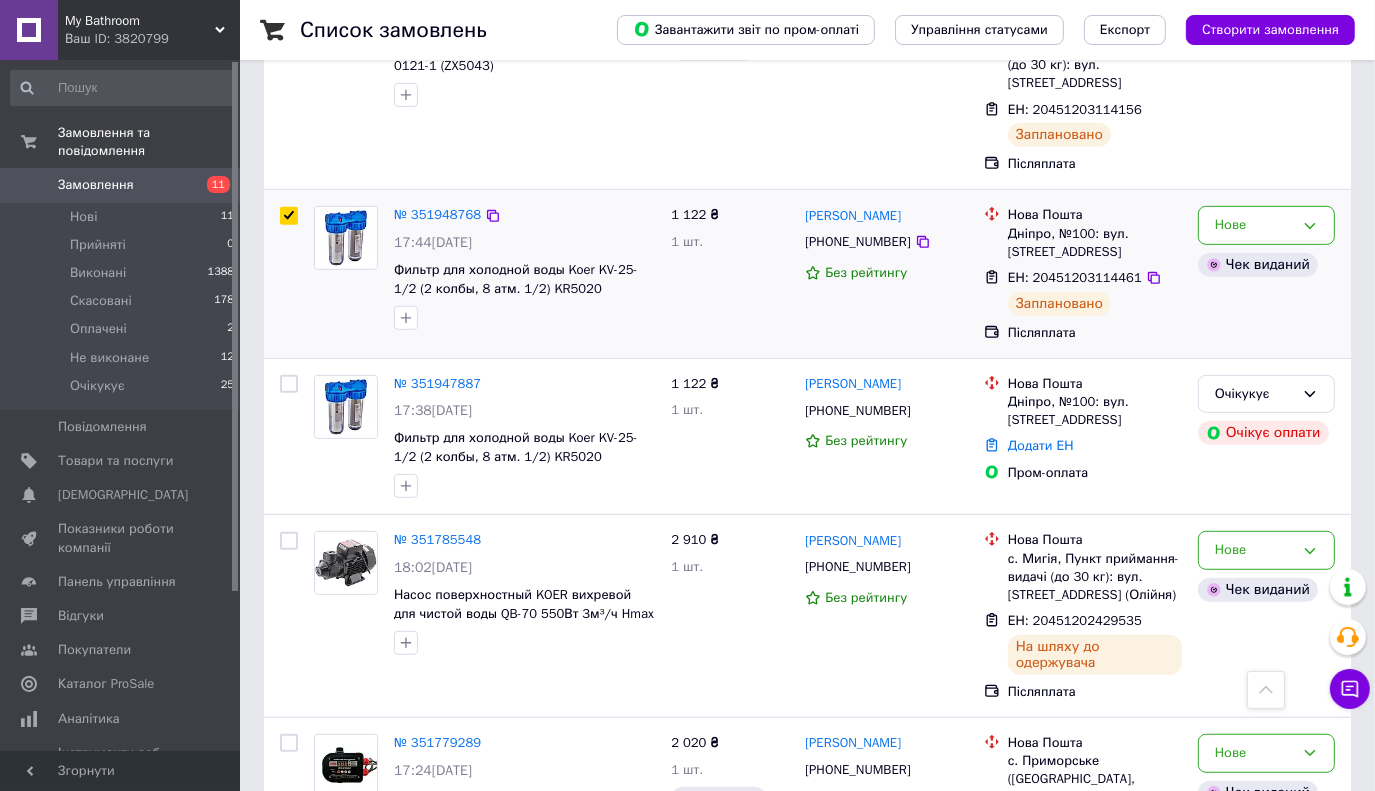 checkbox on "true" 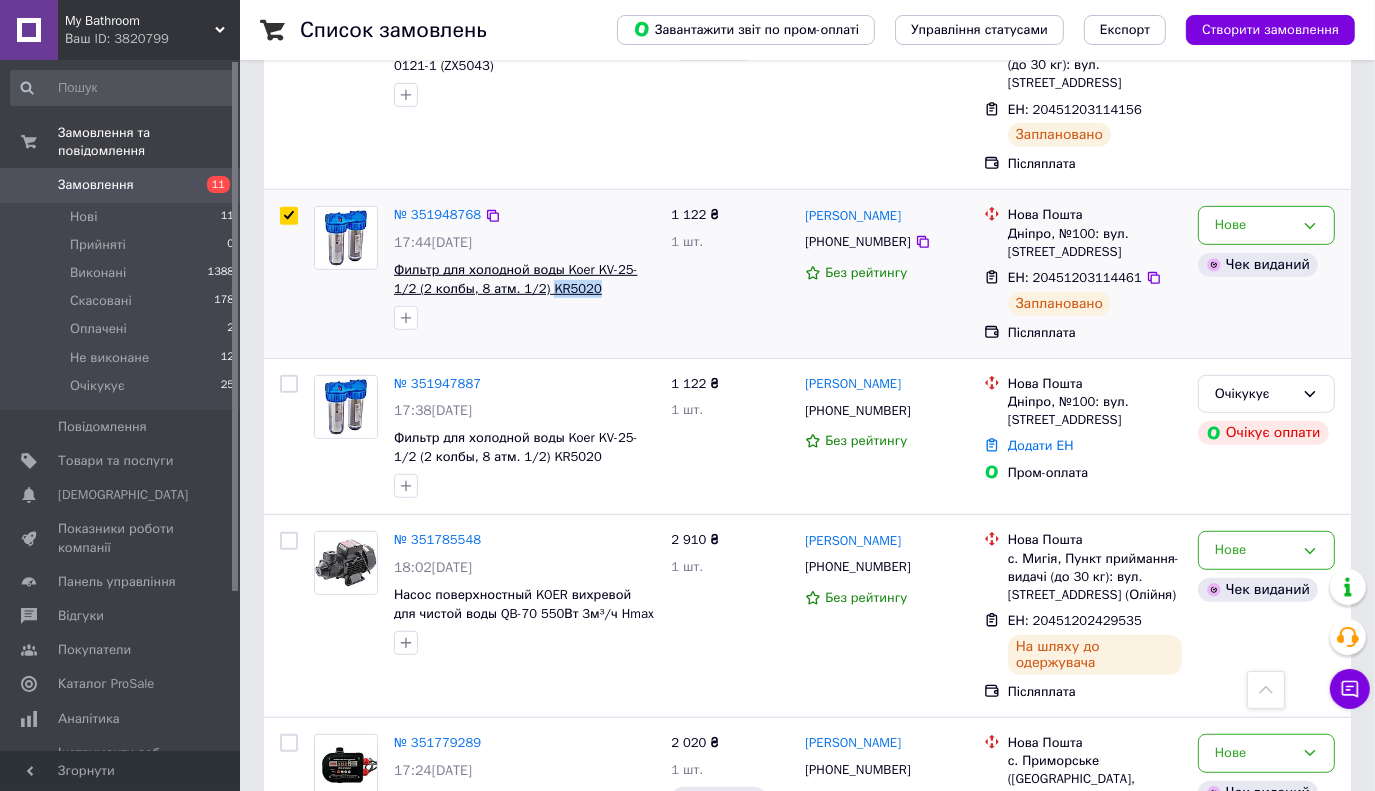 drag, startPoint x: 584, startPoint y: 275, endPoint x: 520, endPoint y: 272, distance: 64.070274 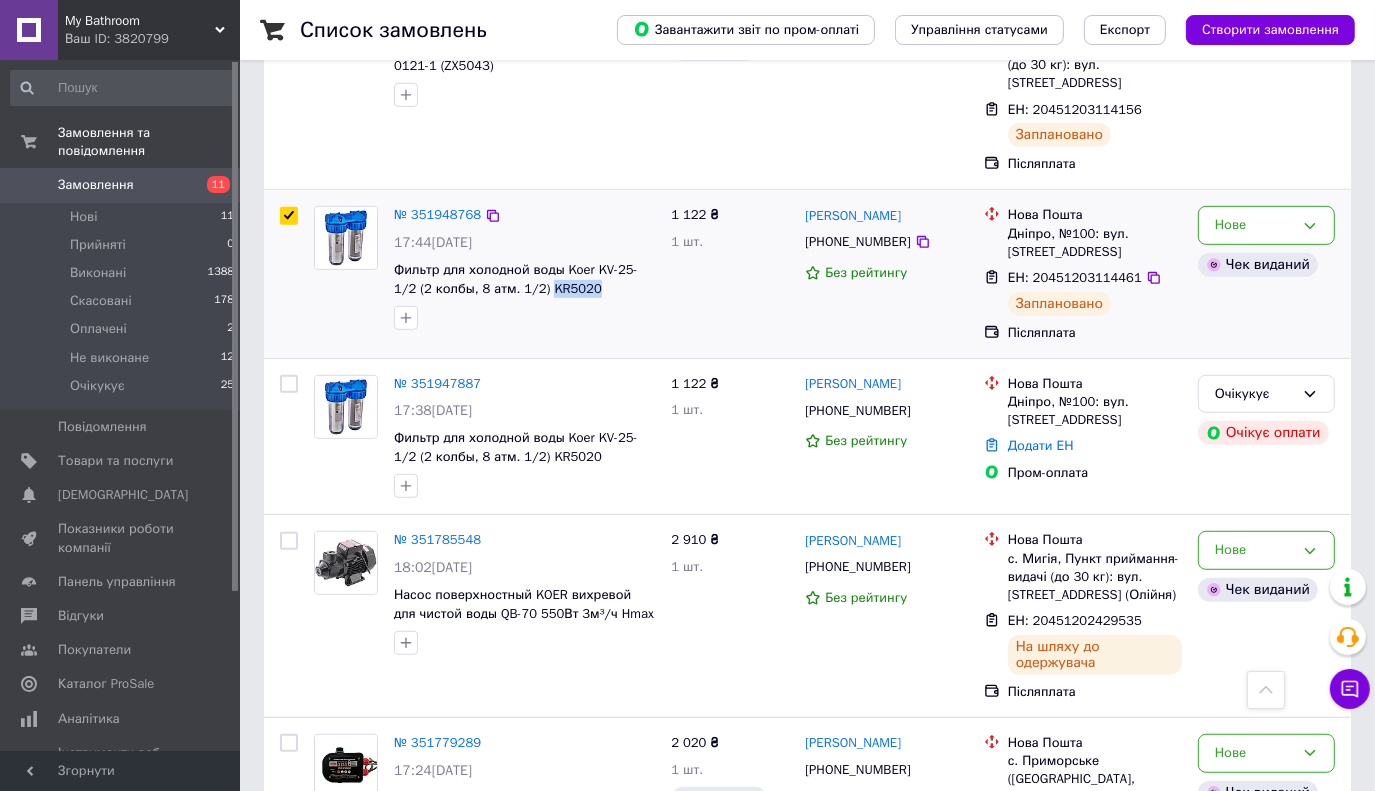 scroll, scrollTop: 600, scrollLeft: 0, axis: vertical 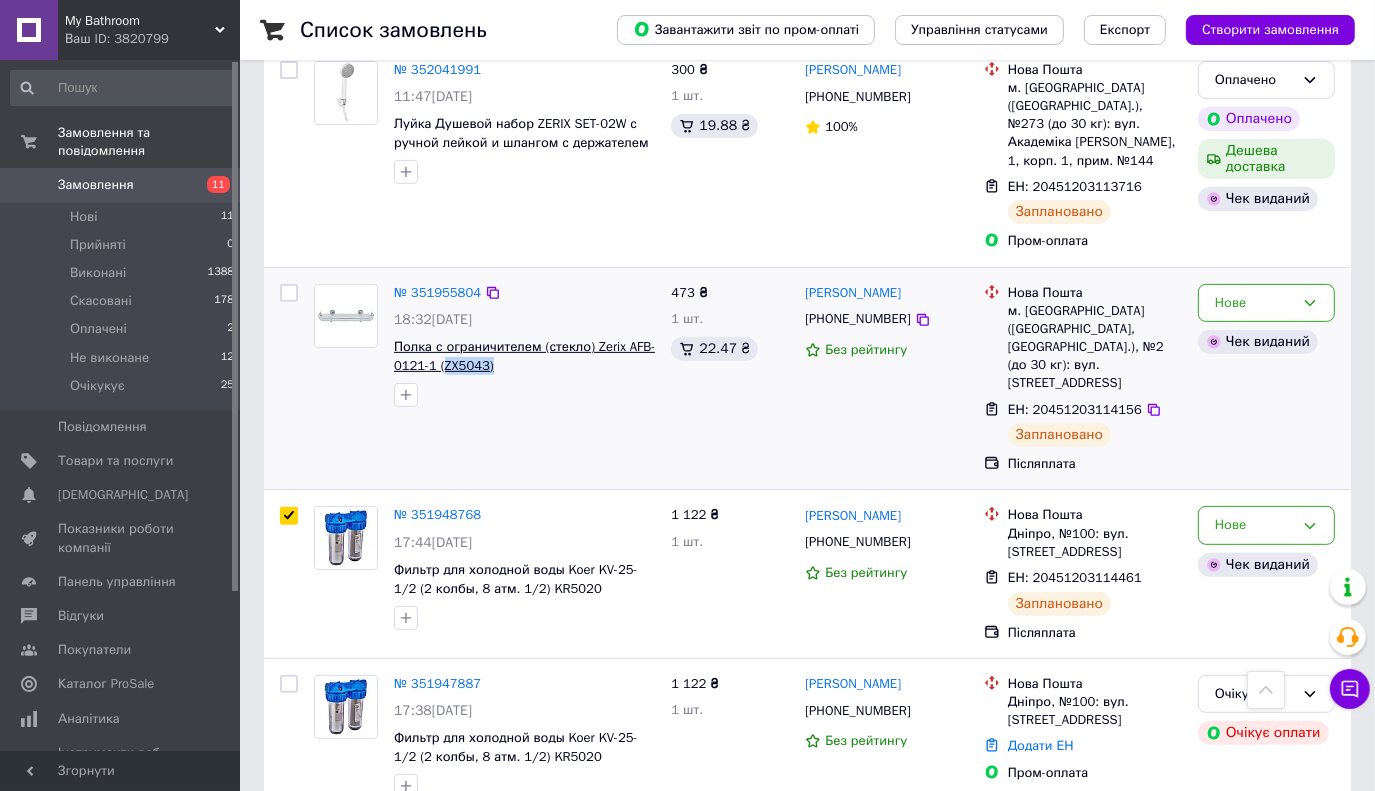 drag, startPoint x: 483, startPoint y: 348, endPoint x: 444, endPoint y: 348, distance: 39 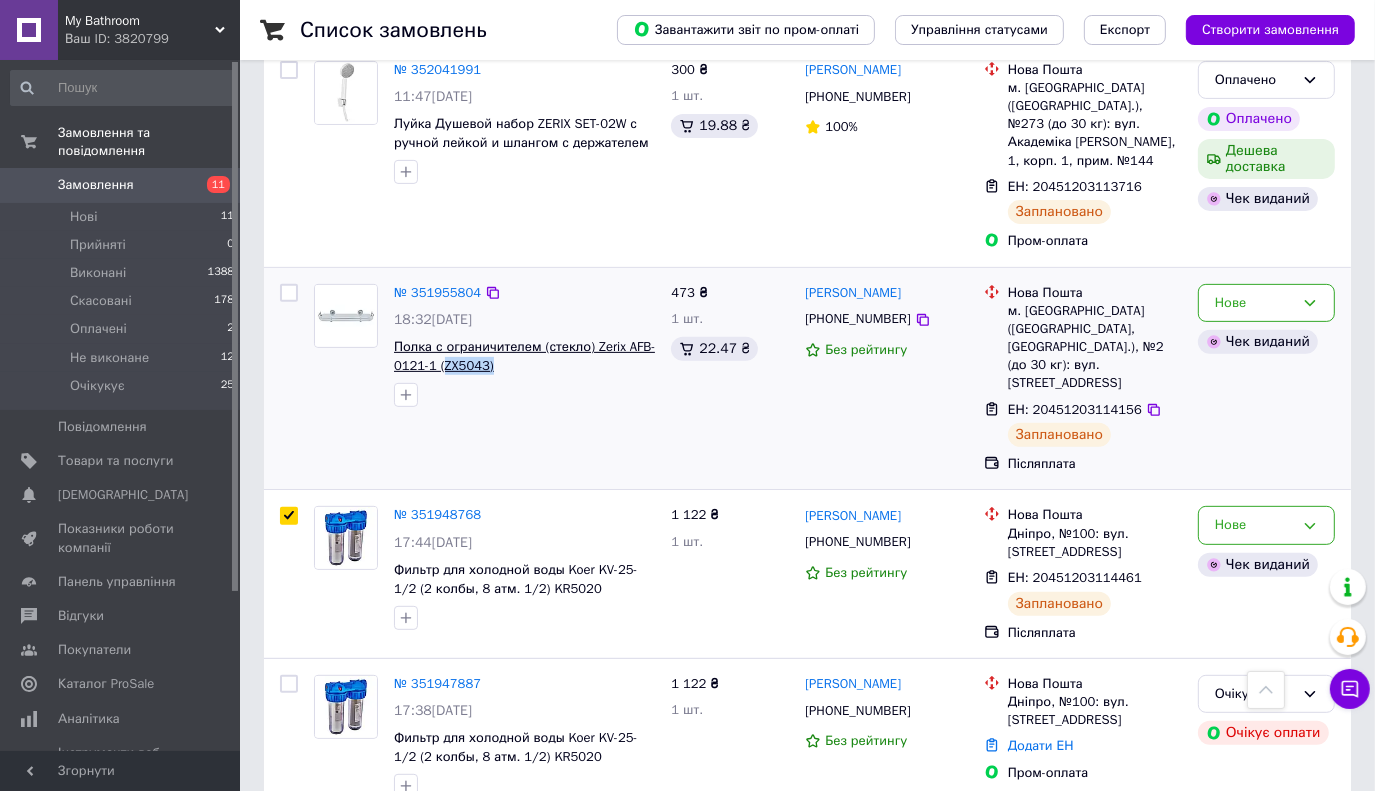 copy on "ZX5043)" 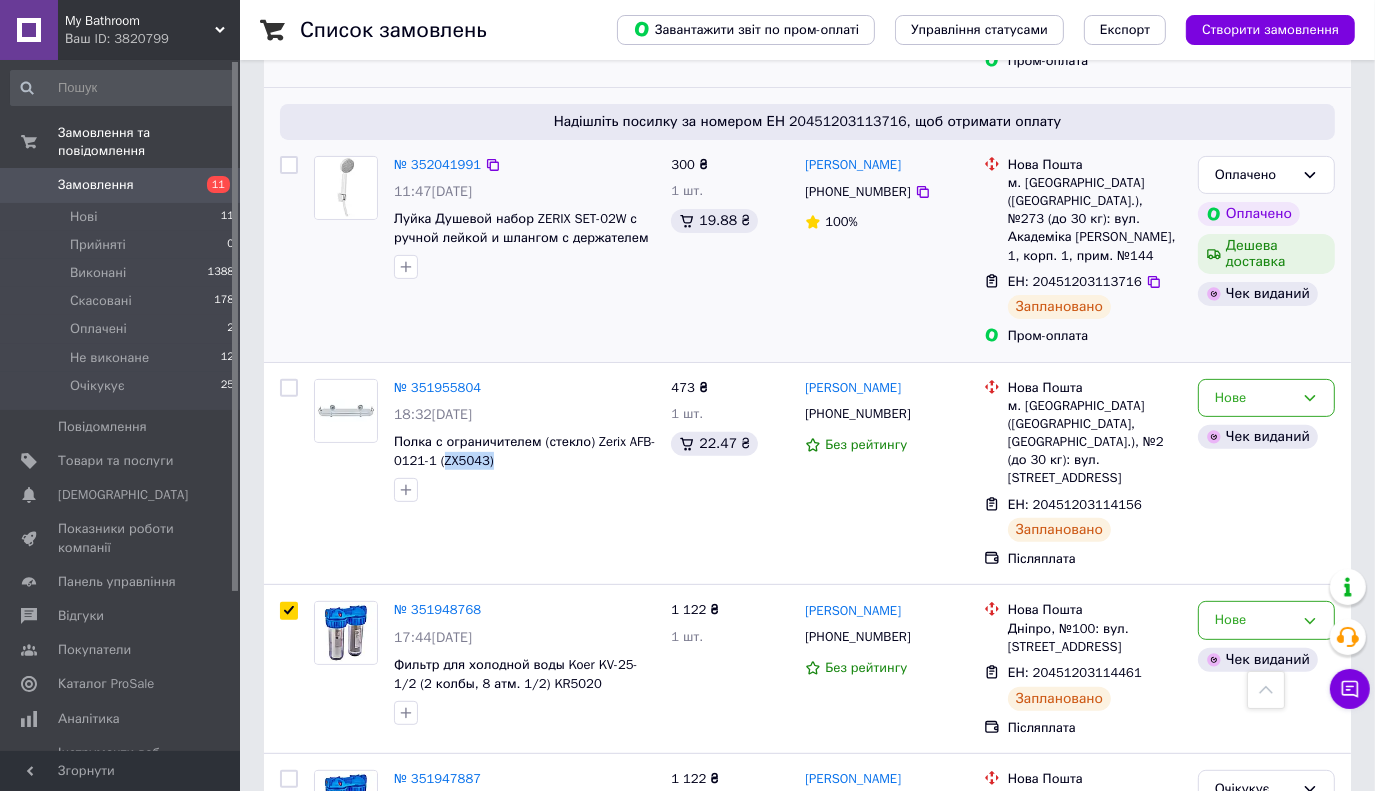 scroll, scrollTop: 400, scrollLeft: 0, axis: vertical 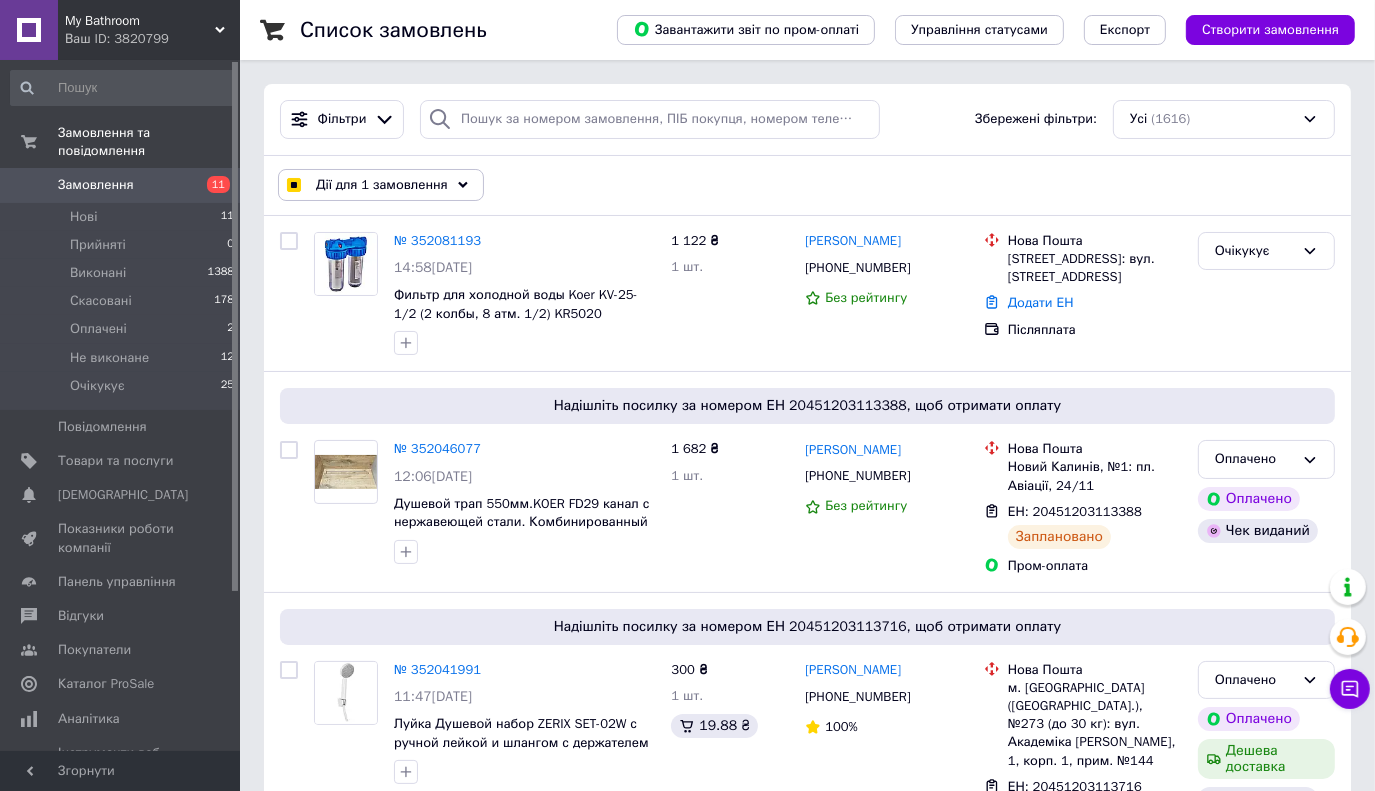 click on "Дії для 1 замовлення Вибрати все 1616 замовлень Вибрані всі 1616 замовлень Скасувати вибрані Змінити статус Додати мітку Видалити мітку Друк замовлень Експорт замовлень Видати фіскальний чек" at bounding box center [807, 185] 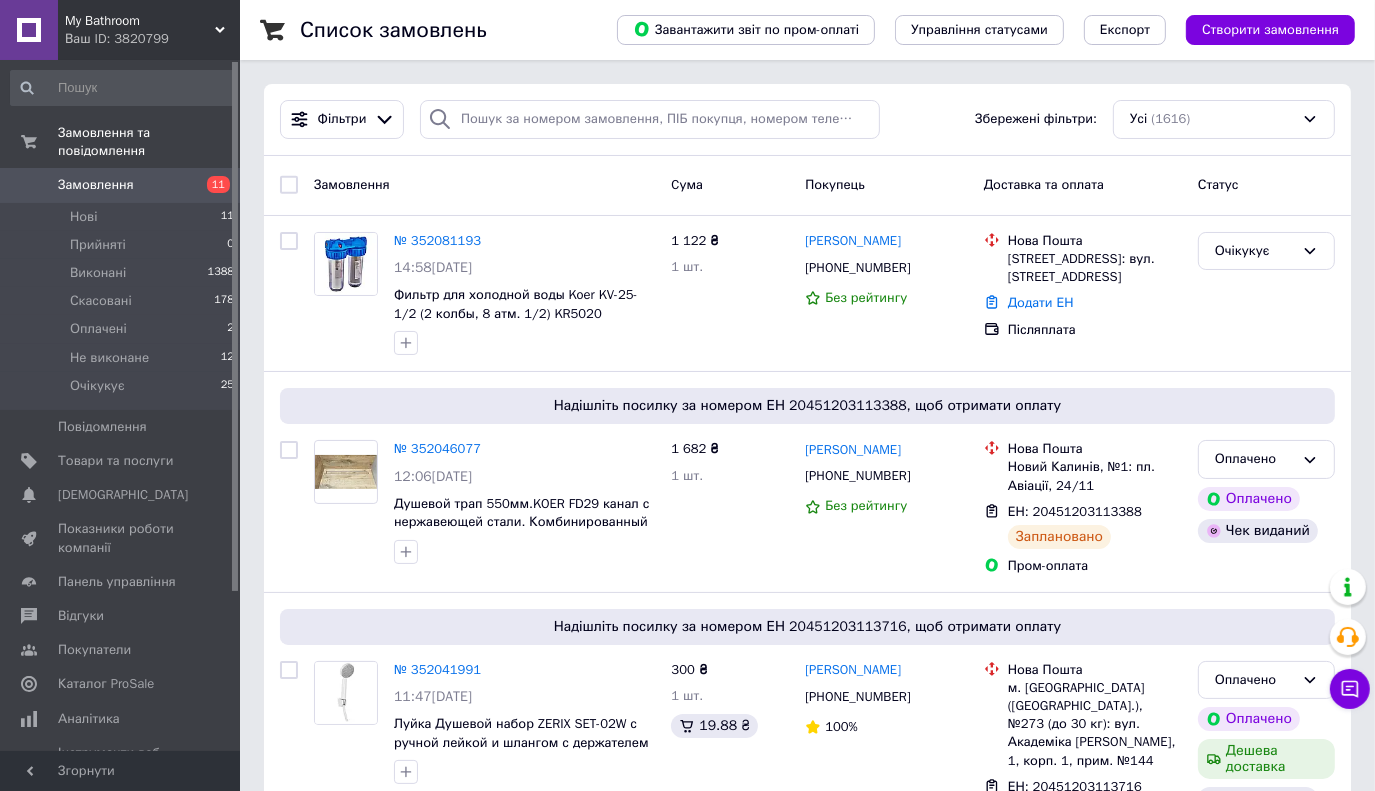 click on "Фільтри Збережені фільтри: Усі (1616)" at bounding box center [807, 119] 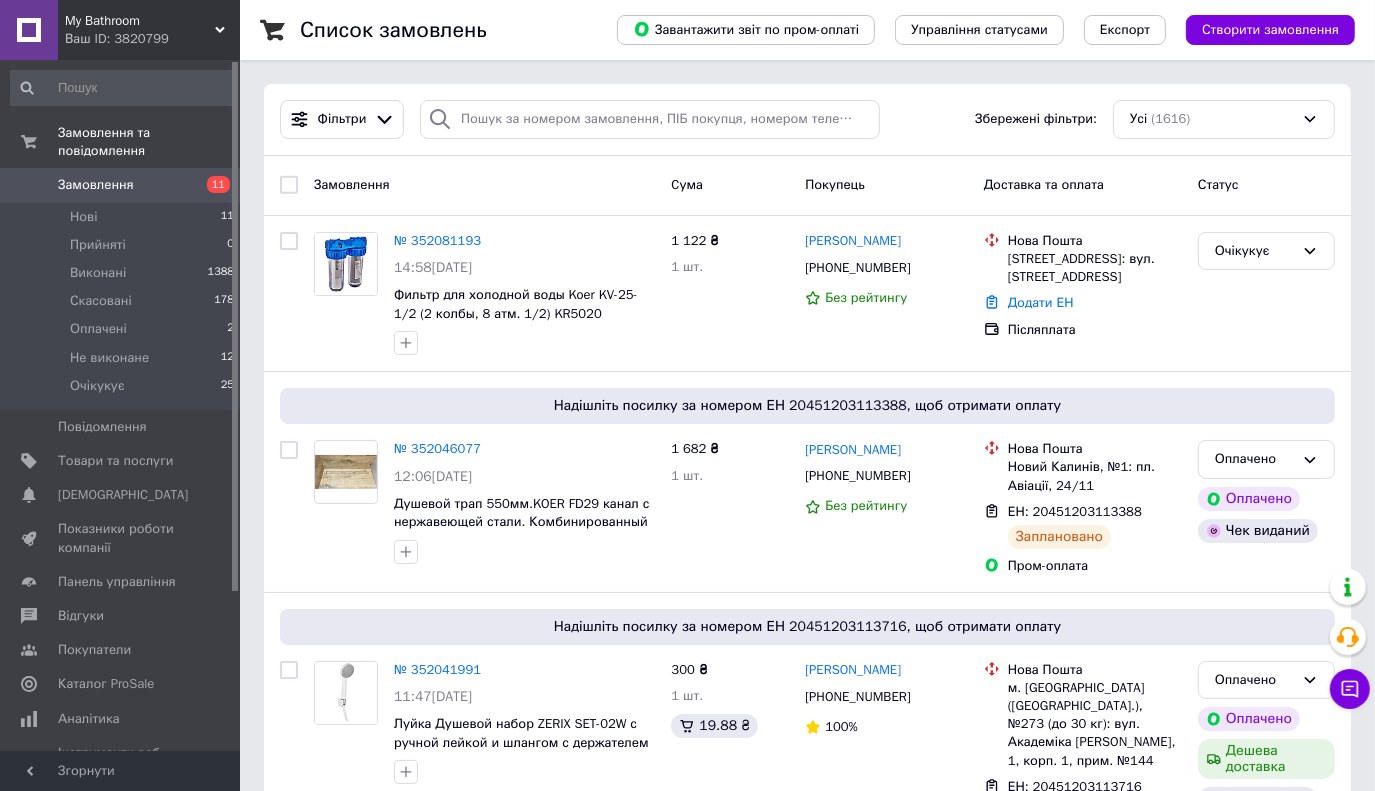click on "Фільтри Збережені фільтри: Усі (1616)" at bounding box center [807, 119] 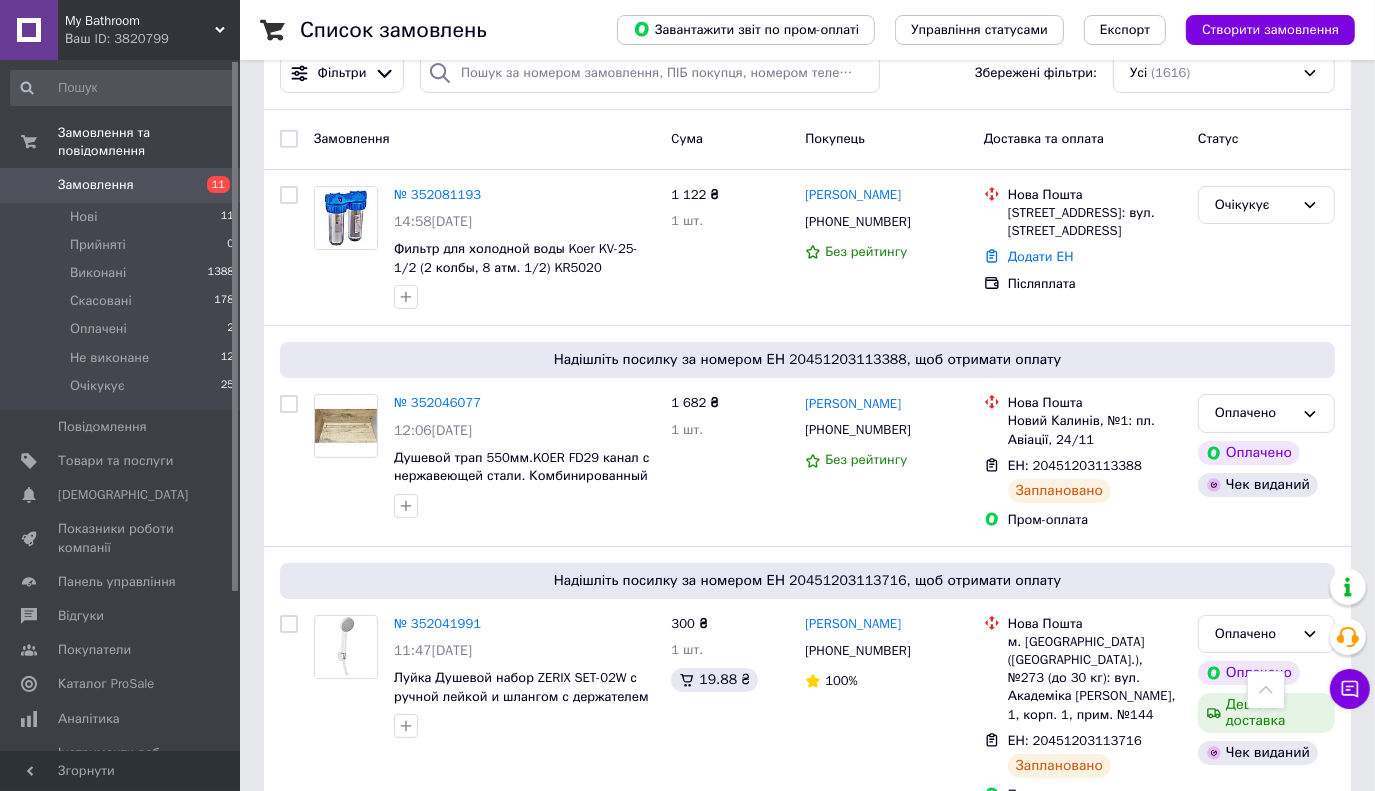 scroll, scrollTop: 0, scrollLeft: 0, axis: both 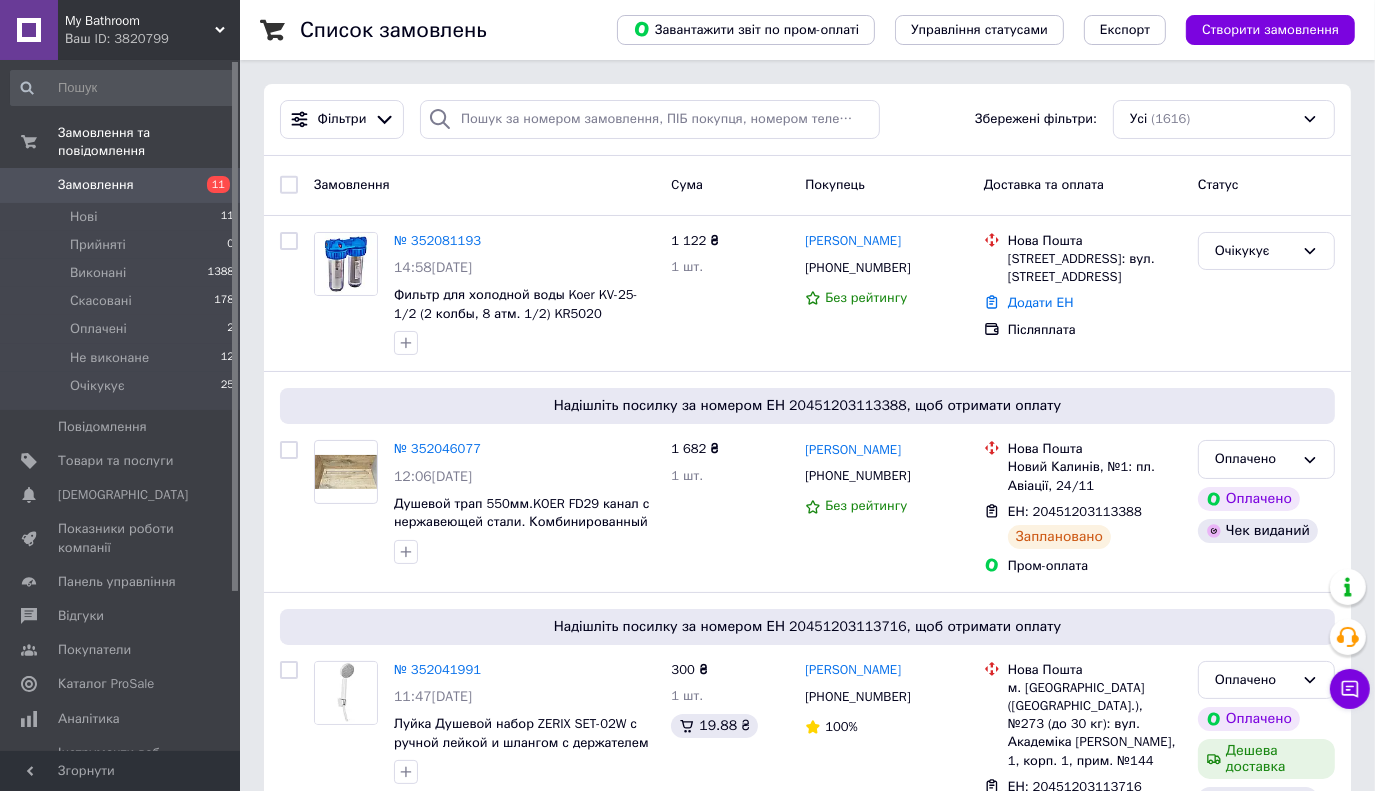 click on "Фільтри Збережені фільтри: Усі (1616)" at bounding box center (807, 119) 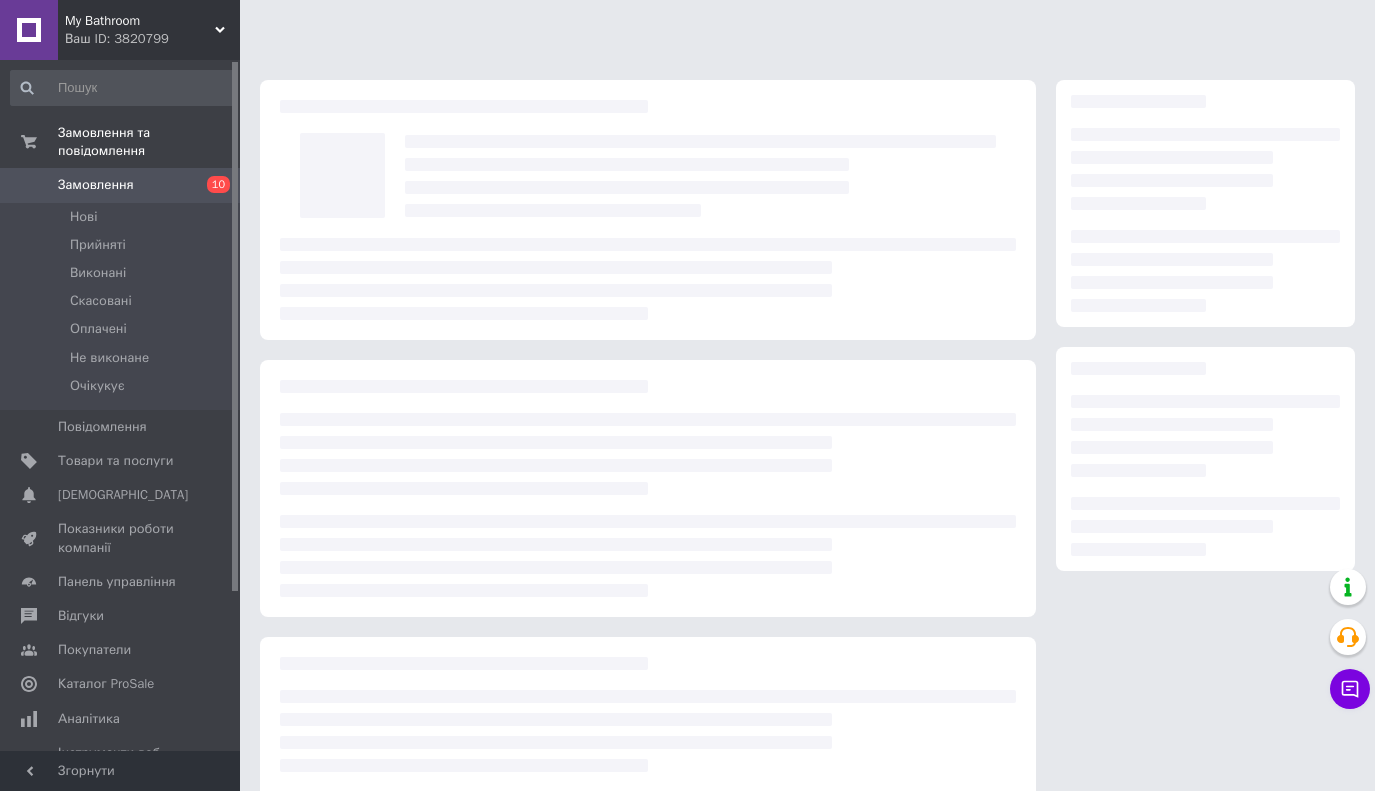 scroll, scrollTop: 0, scrollLeft: 0, axis: both 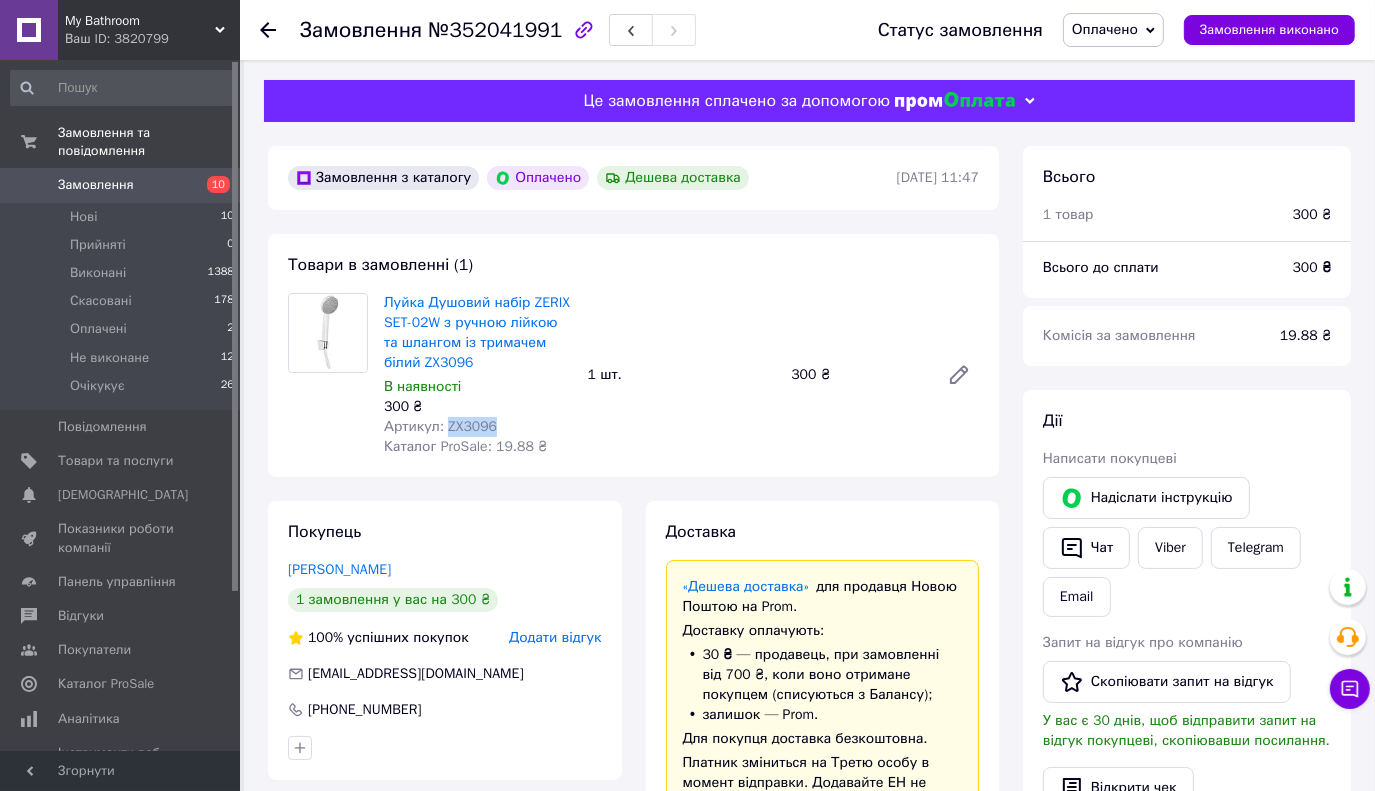 drag, startPoint x: 506, startPoint y: 433, endPoint x: 443, endPoint y: 431, distance: 63.03174 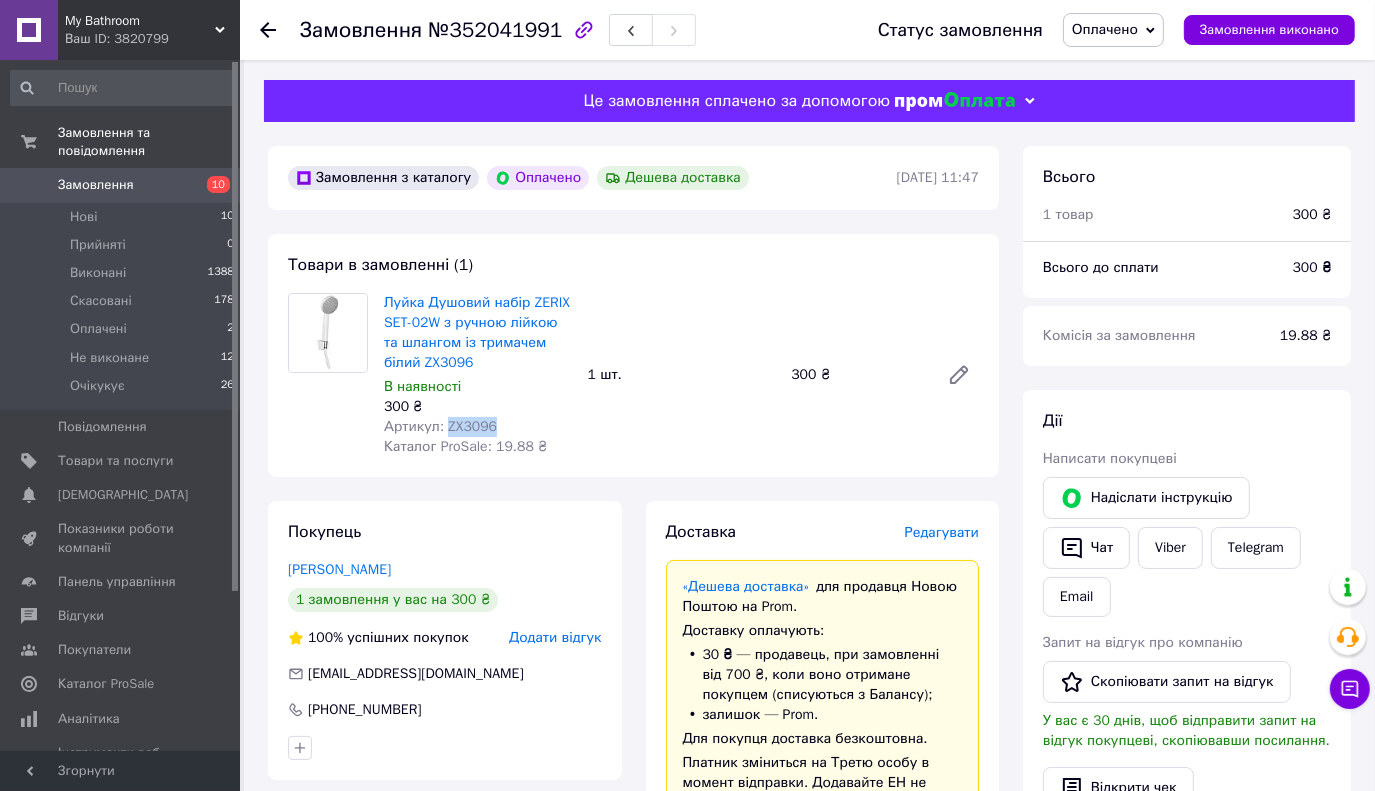 copy on "ZX3096" 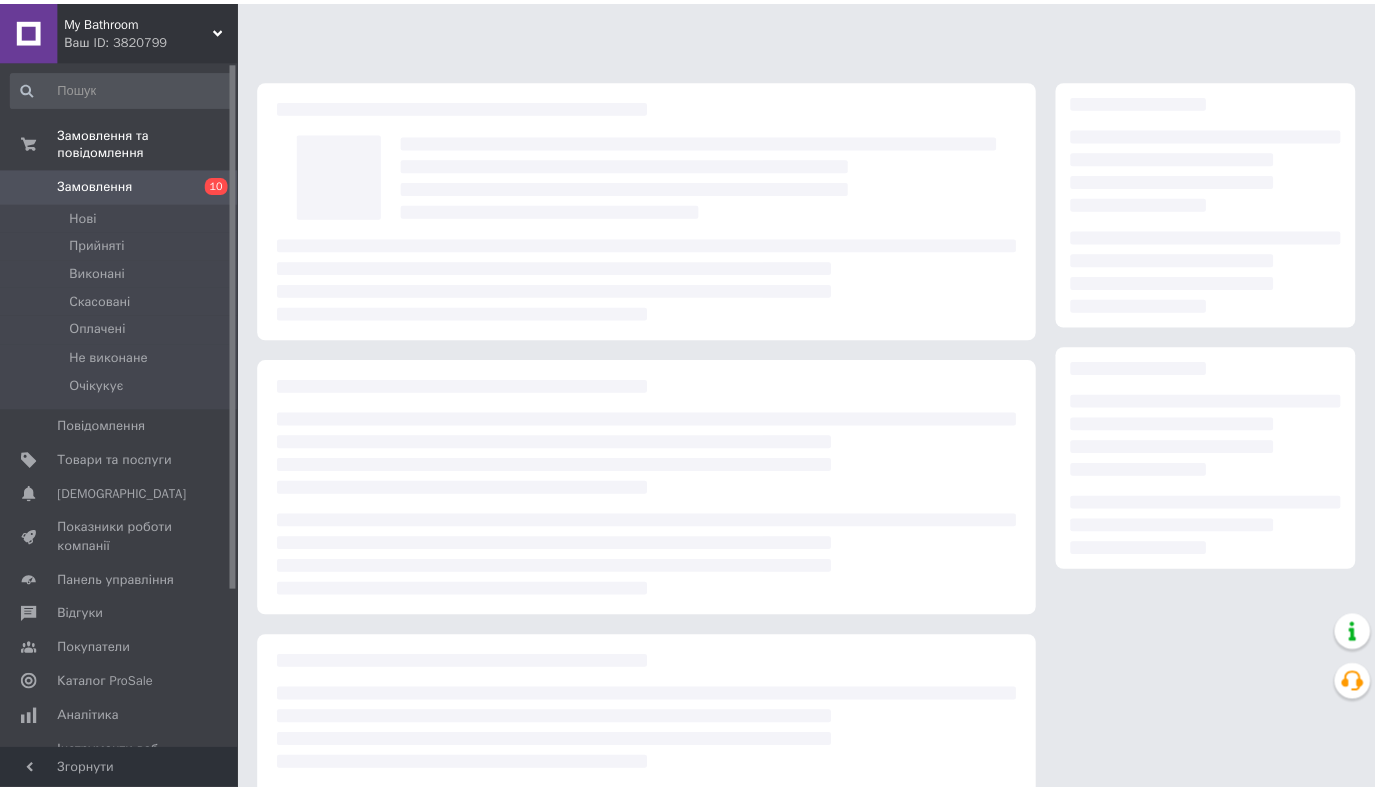 scroll, scrollTop: 0, scrollLeft: 0, axis: both 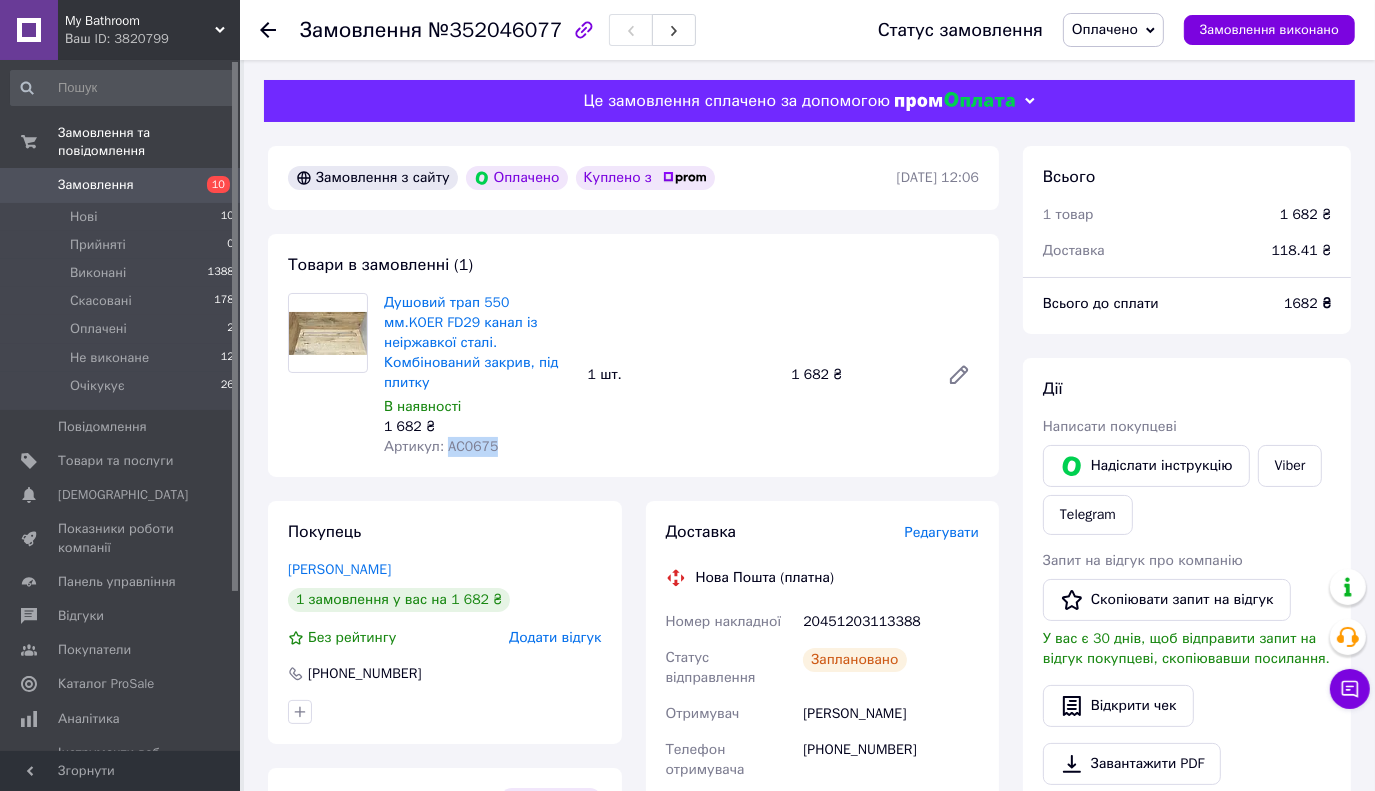 drag, startPoint x: 496, startPoint y: 434, endPoint x: 444, endPoint y: 431, distance: 52.086468 